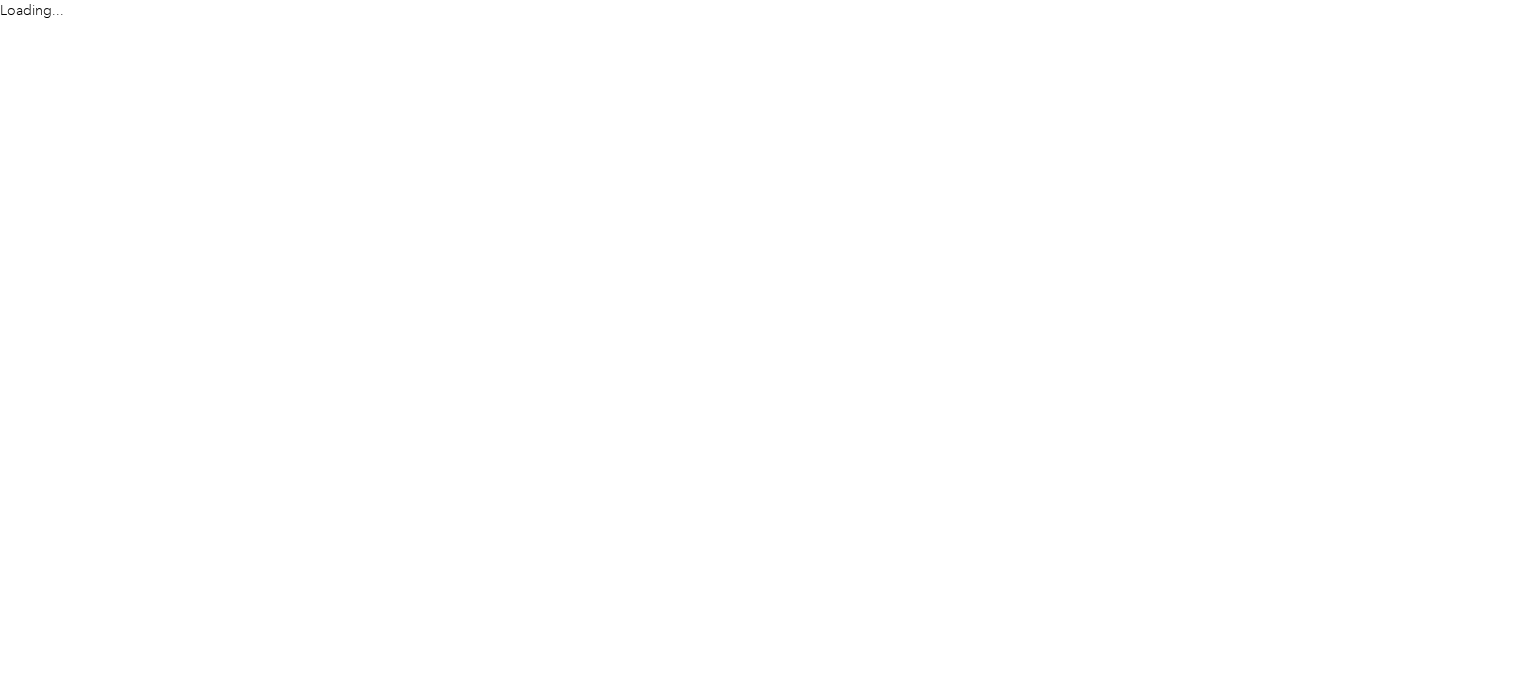 scroll, scrollTop: 0, scrollLeft: 0, axis: both 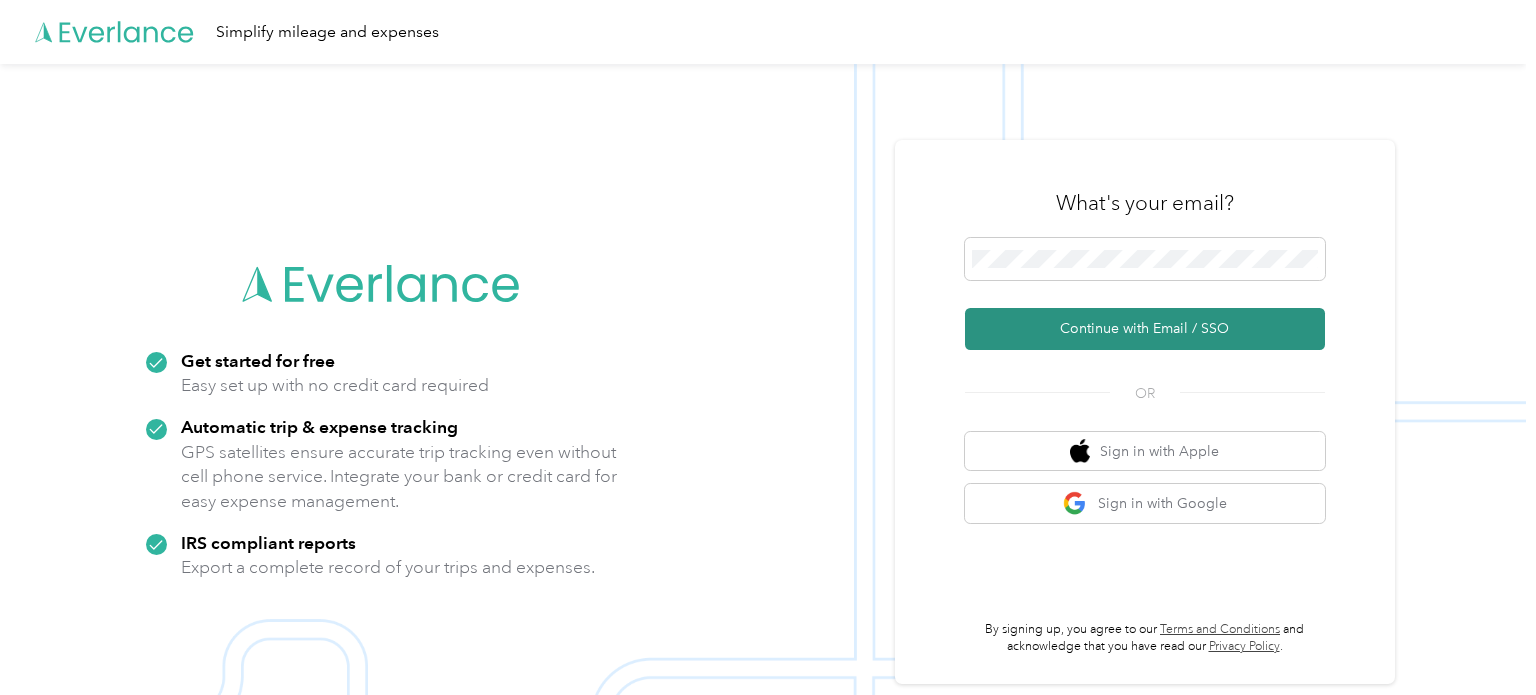 click on "Continue with Email / SSO" at bounding box center [1145, 329] 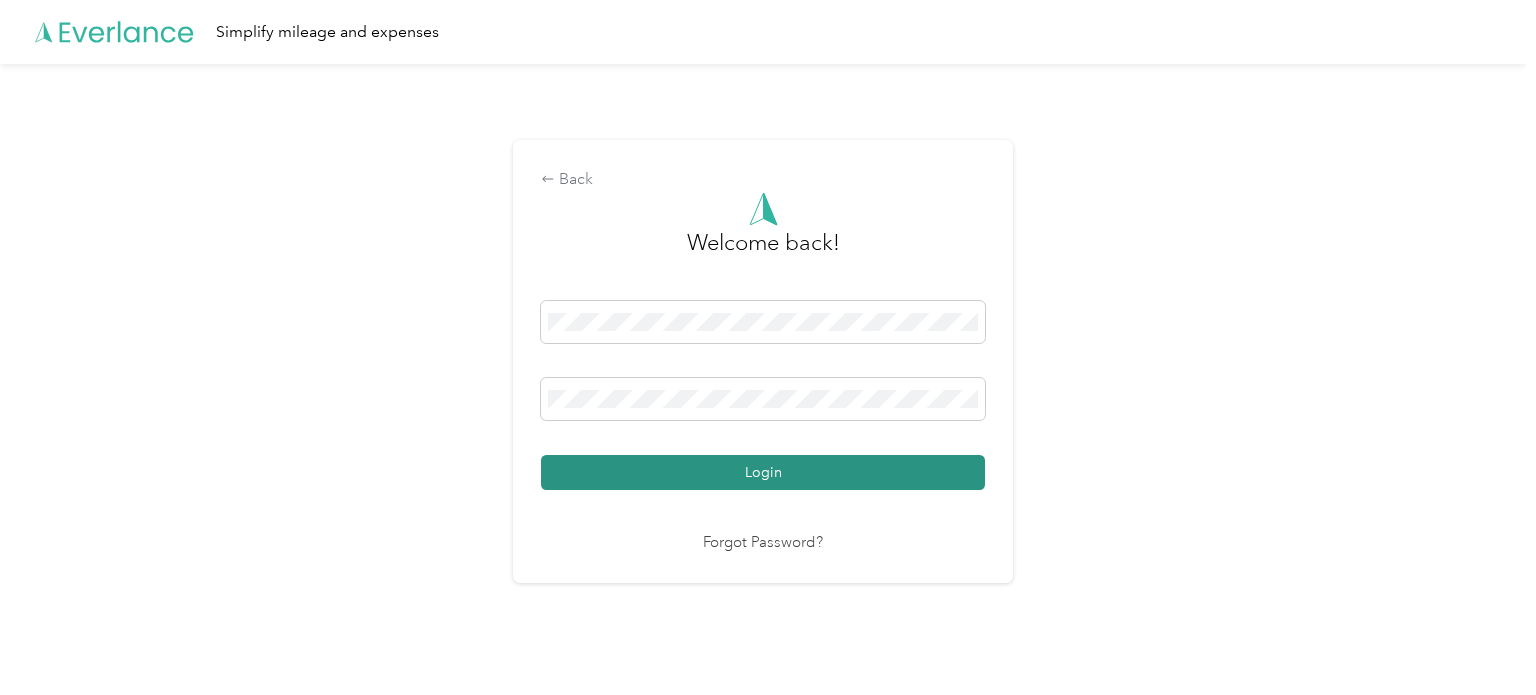 click on "Login" at bounding box center [763, 472] 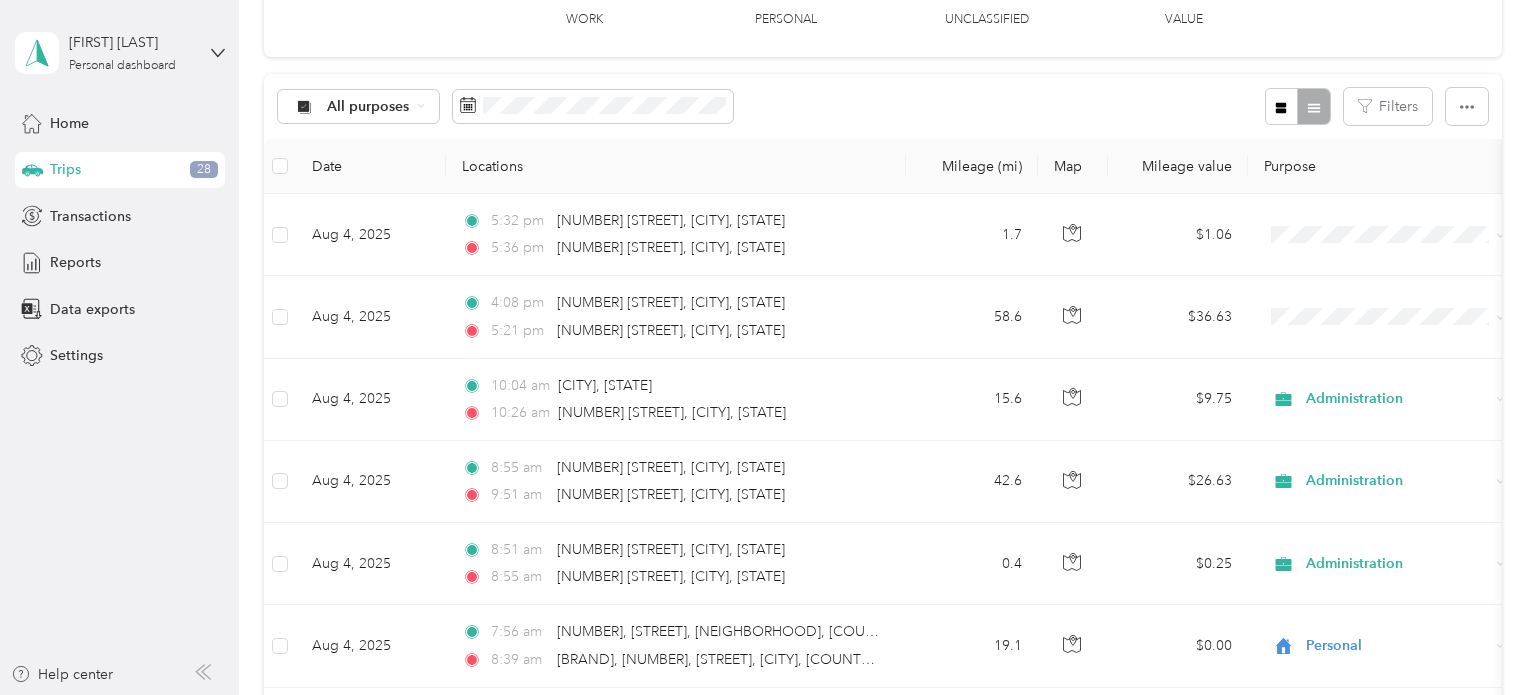 scroll, scrollTop: 138, scrollLeft: 0, axis: vertical 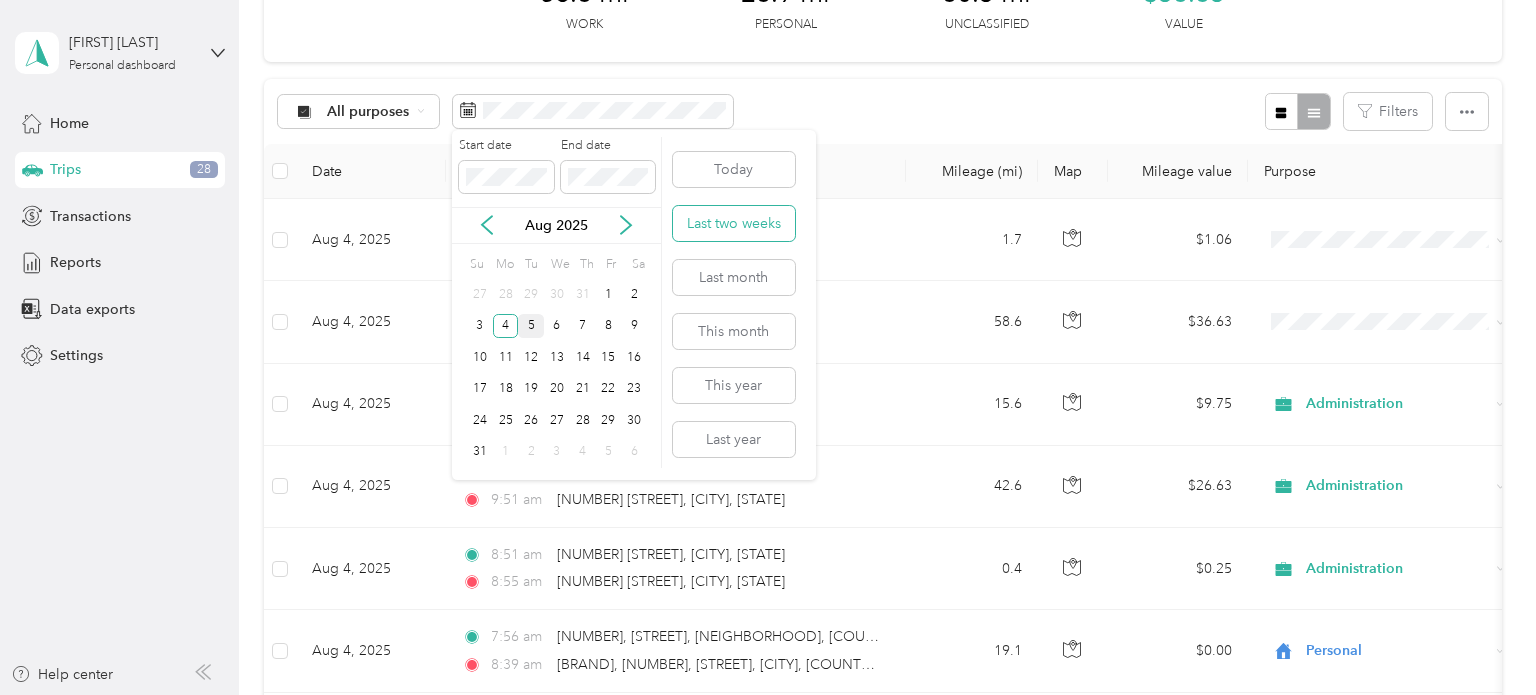click on "Last two weeks" at bounding box center (734, 223) 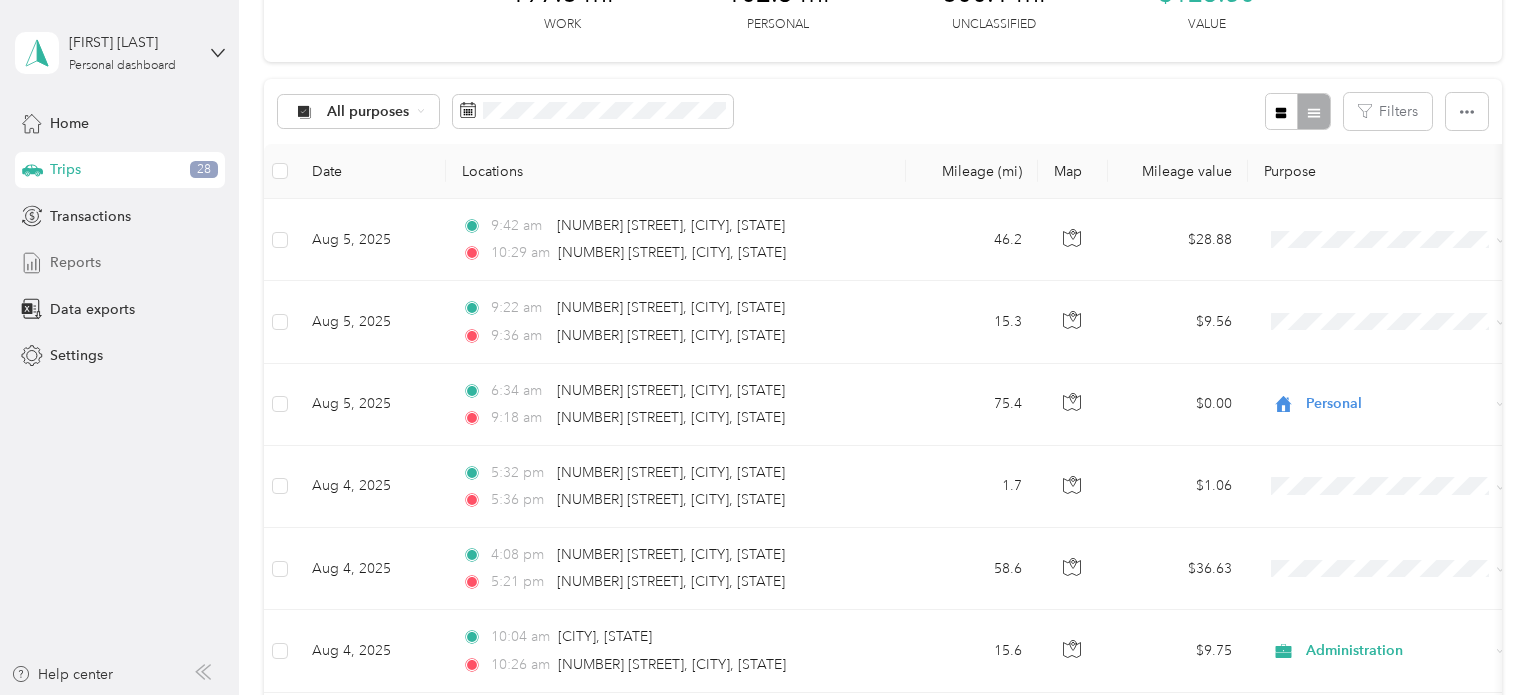 click on "Reports" at bounding box center (120, 263) 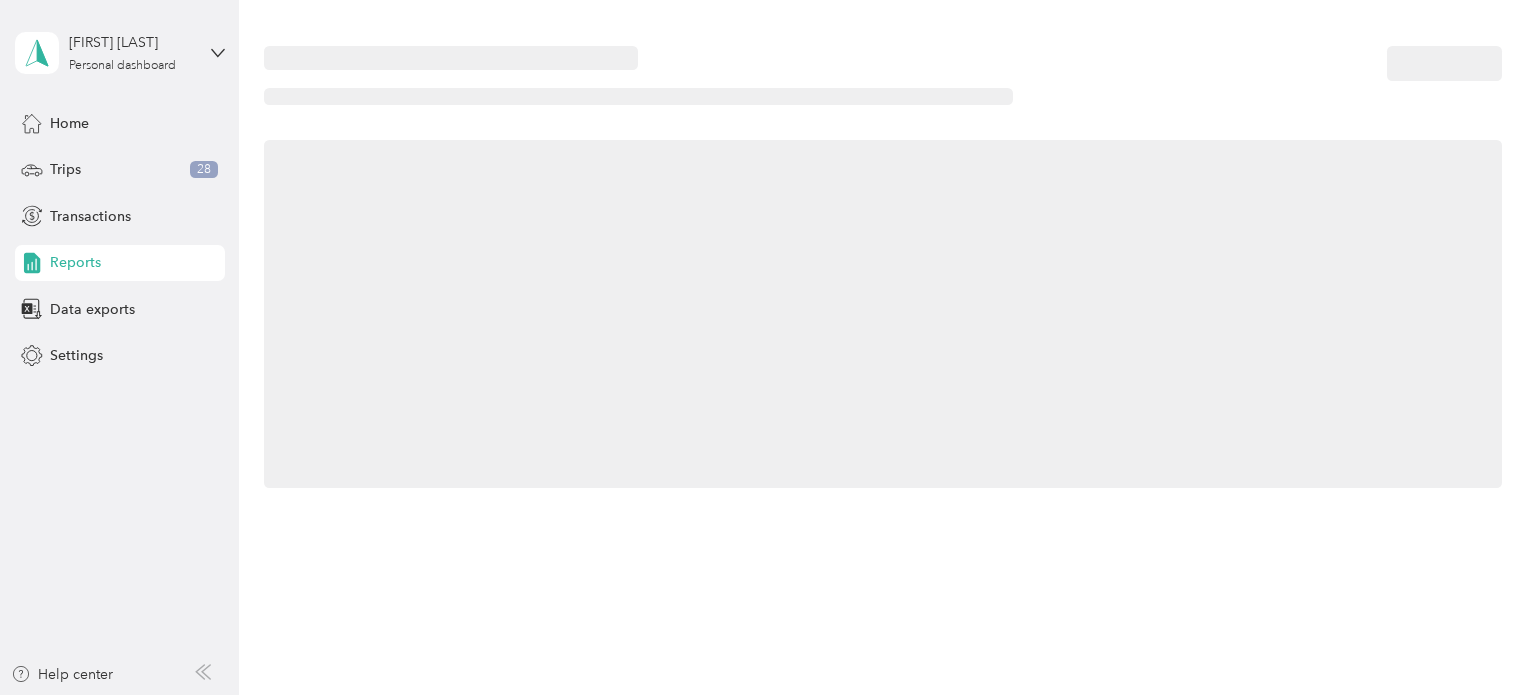 scroll, scrollTop: 0, scrollLeft: 0, axis: both 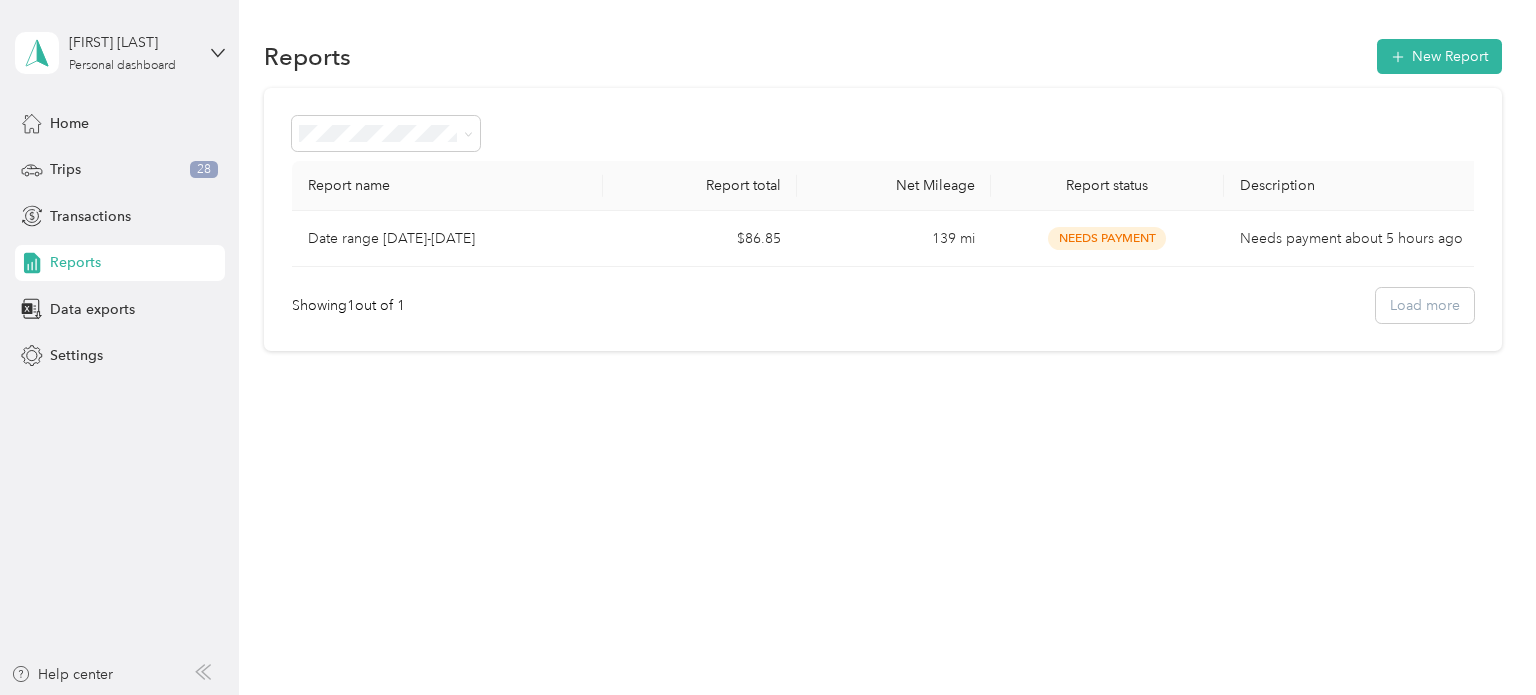 click on "Needs Payment" at bounding box center [1107, 238] 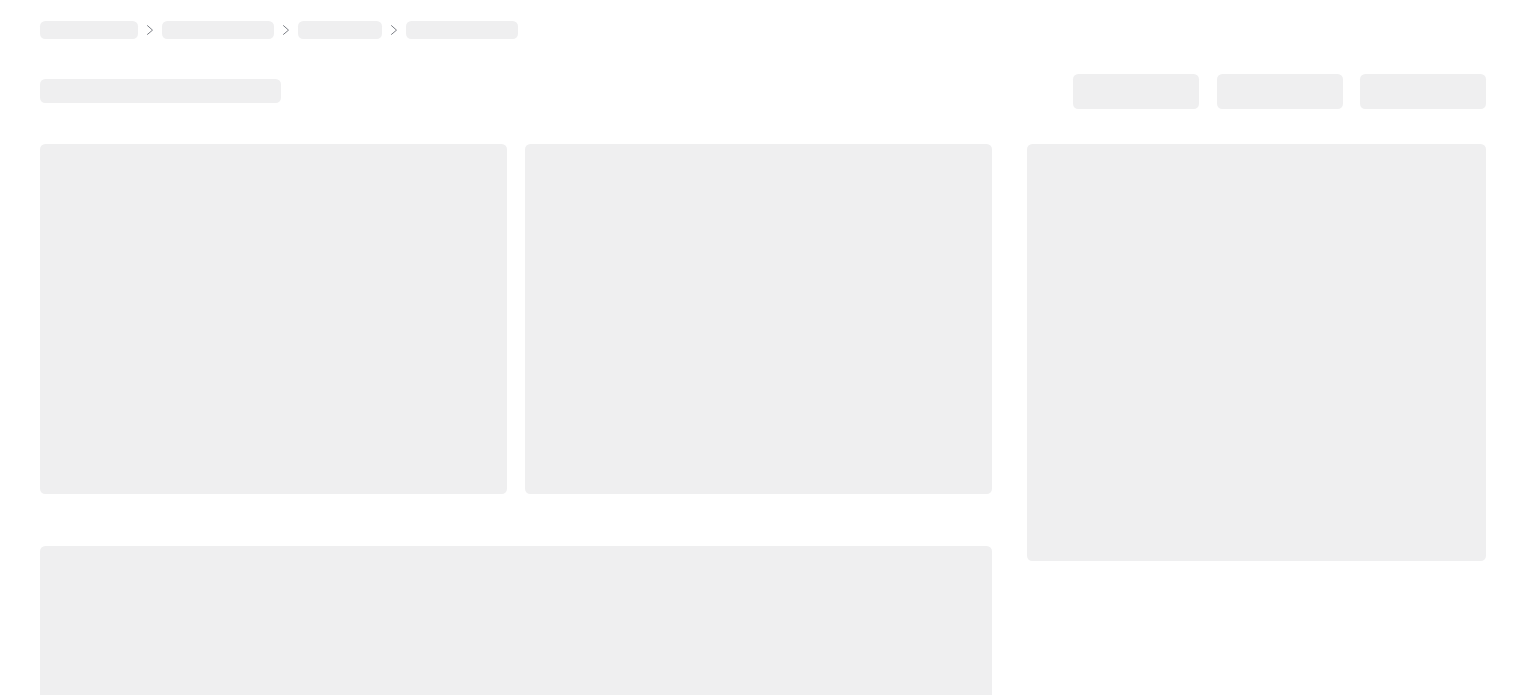 click at bounding box center (1256, 352) 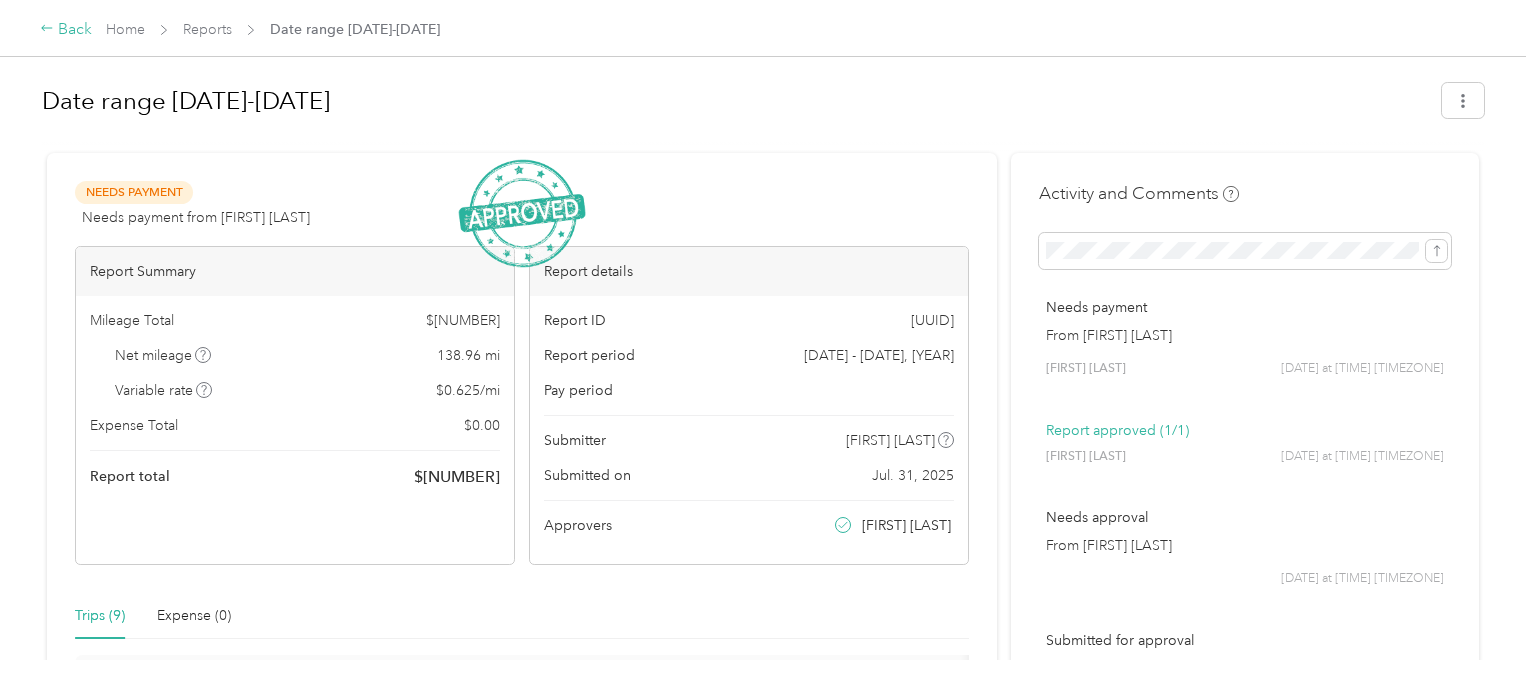 click on "Back" at bounding box center (66, 30) 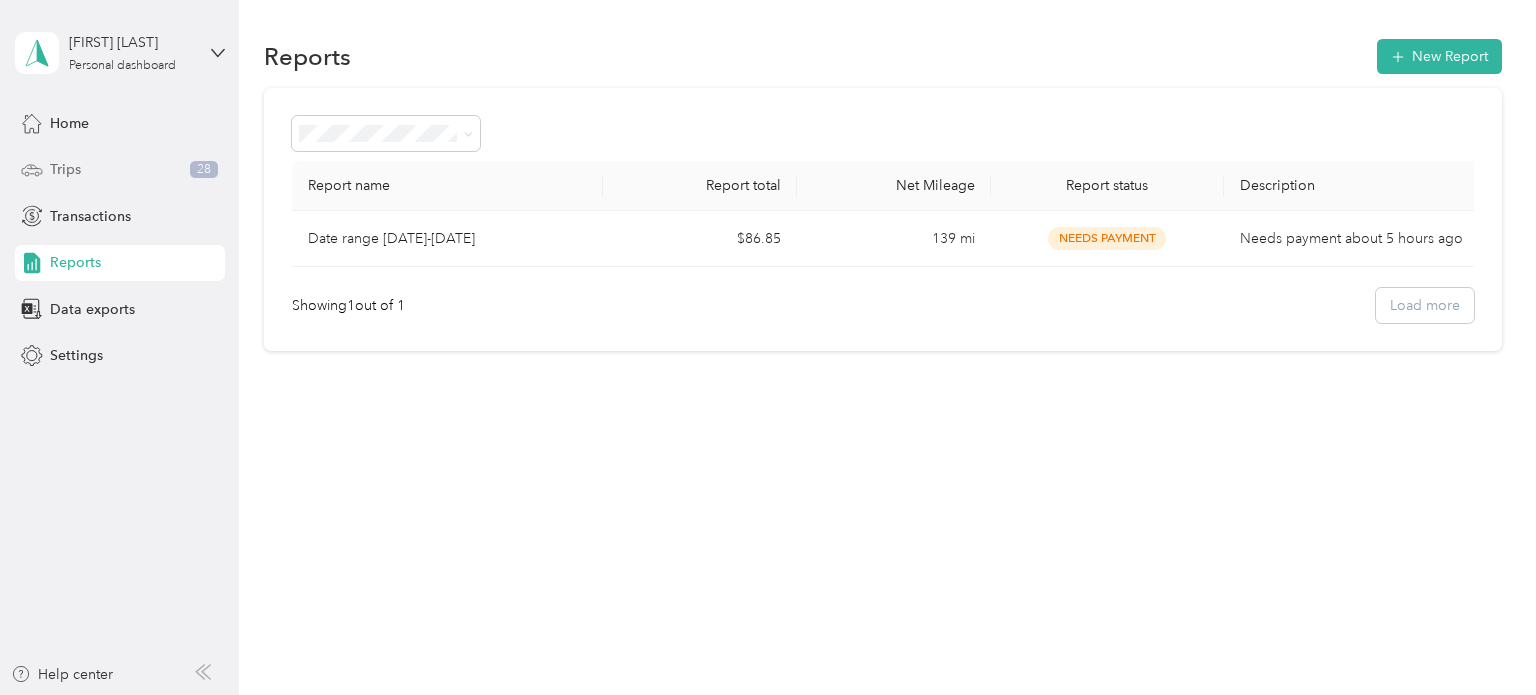 click on "Trips 28" at bounding box center [120, 170] 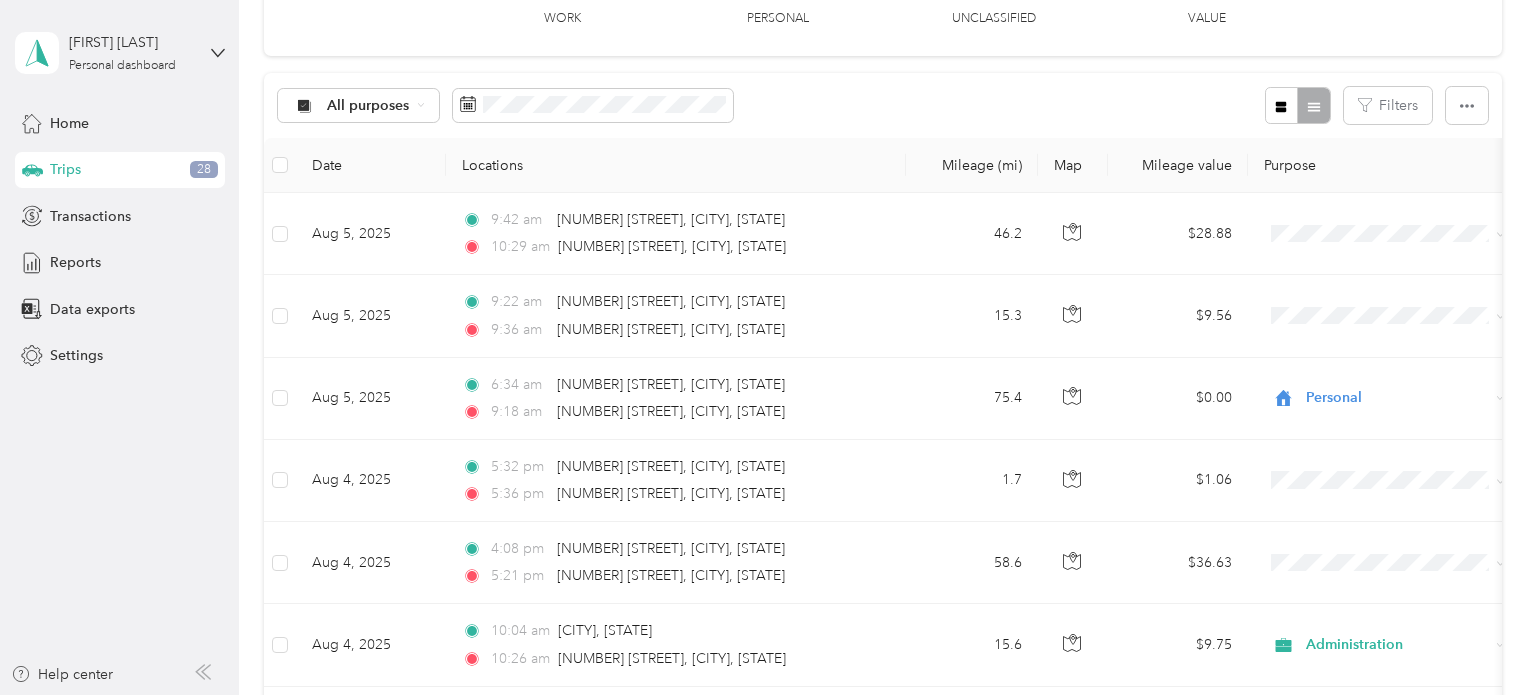 scroll, scrollTop: 142, scrollLeft: 0, axis: vertical 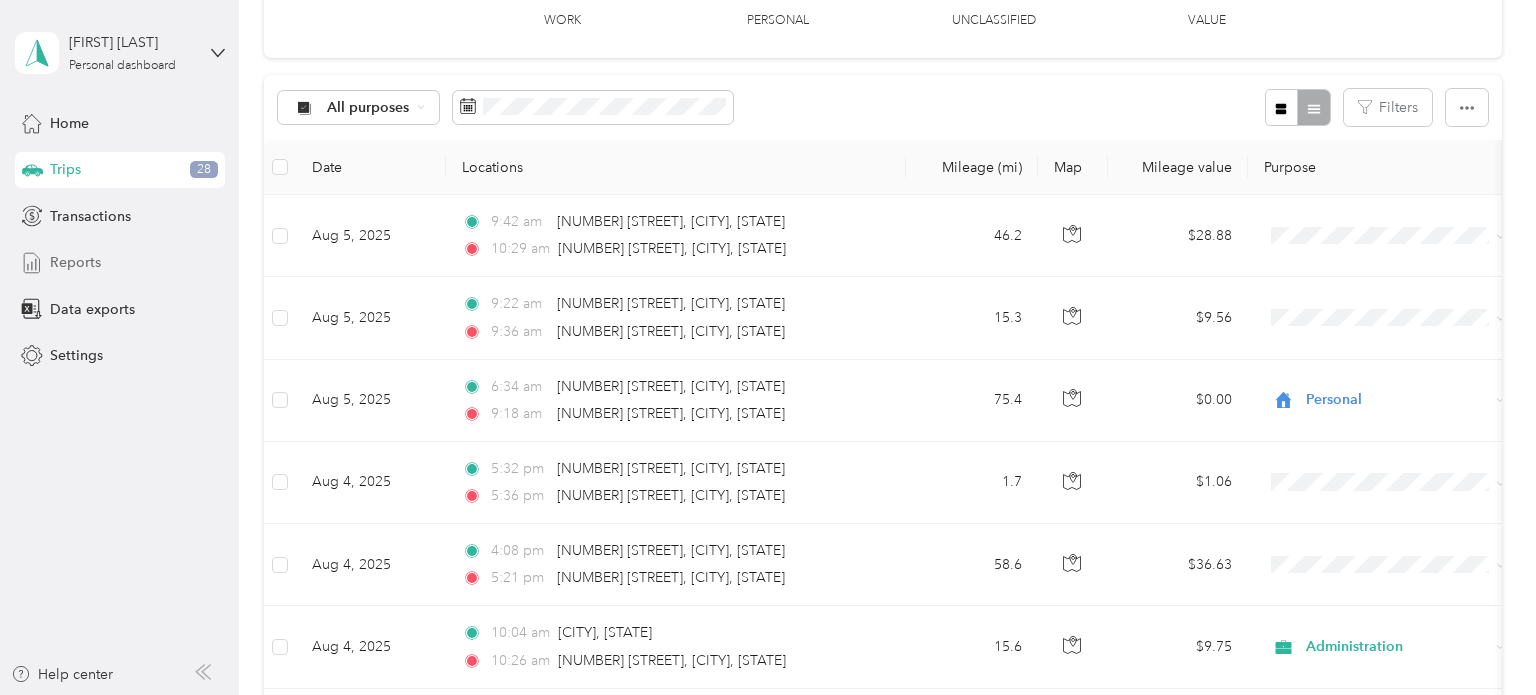 click on "Reports" at bounding box center [120, 263] 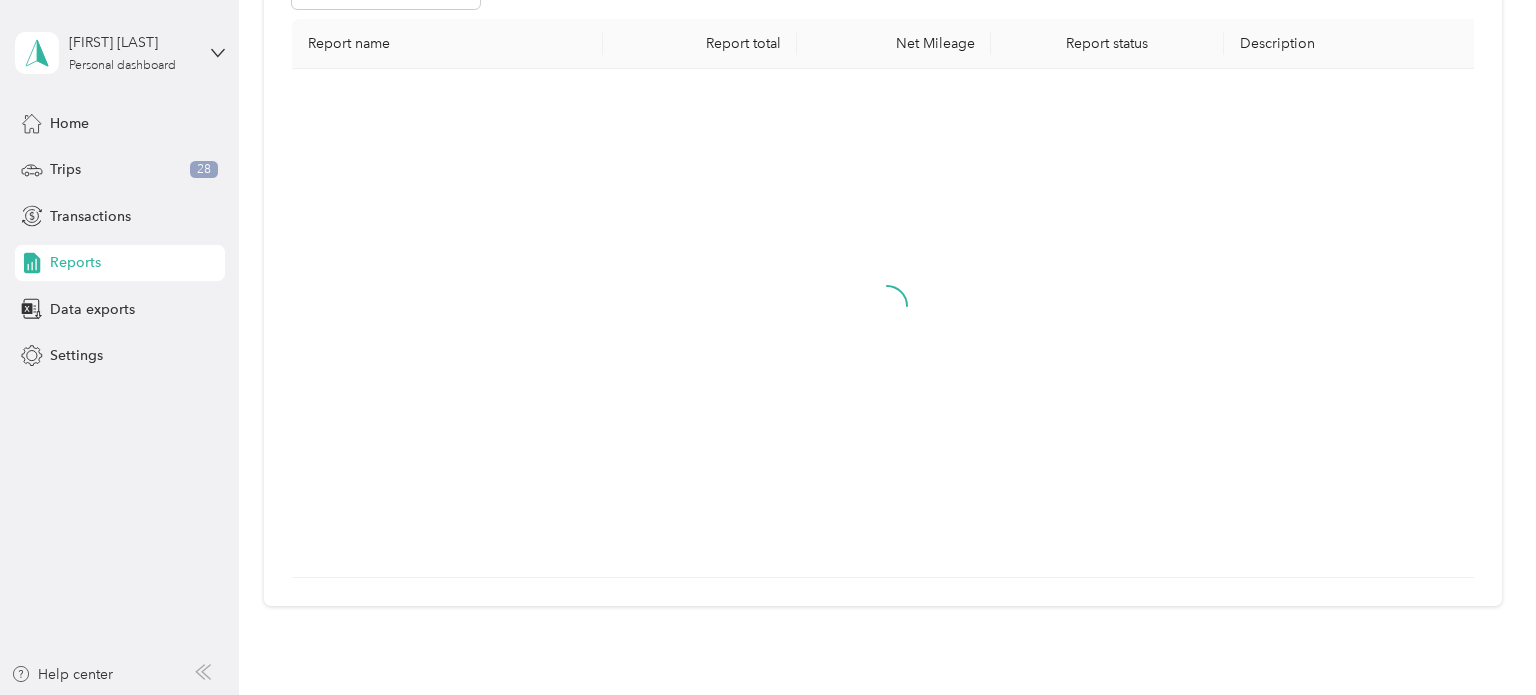 scroll, scrollTop: 0, scrollLeft: 0, axis: both 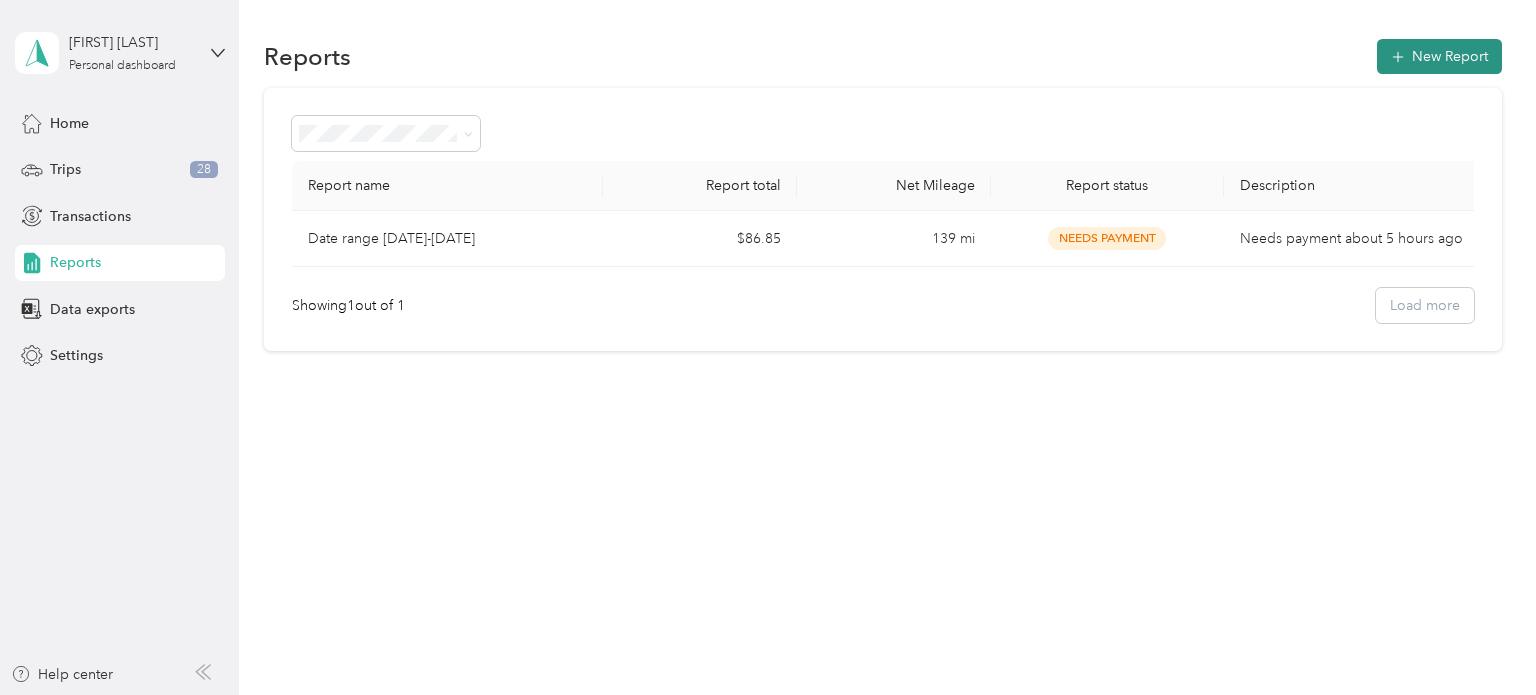 click on "New Report" at bounding box center [1439, 56] 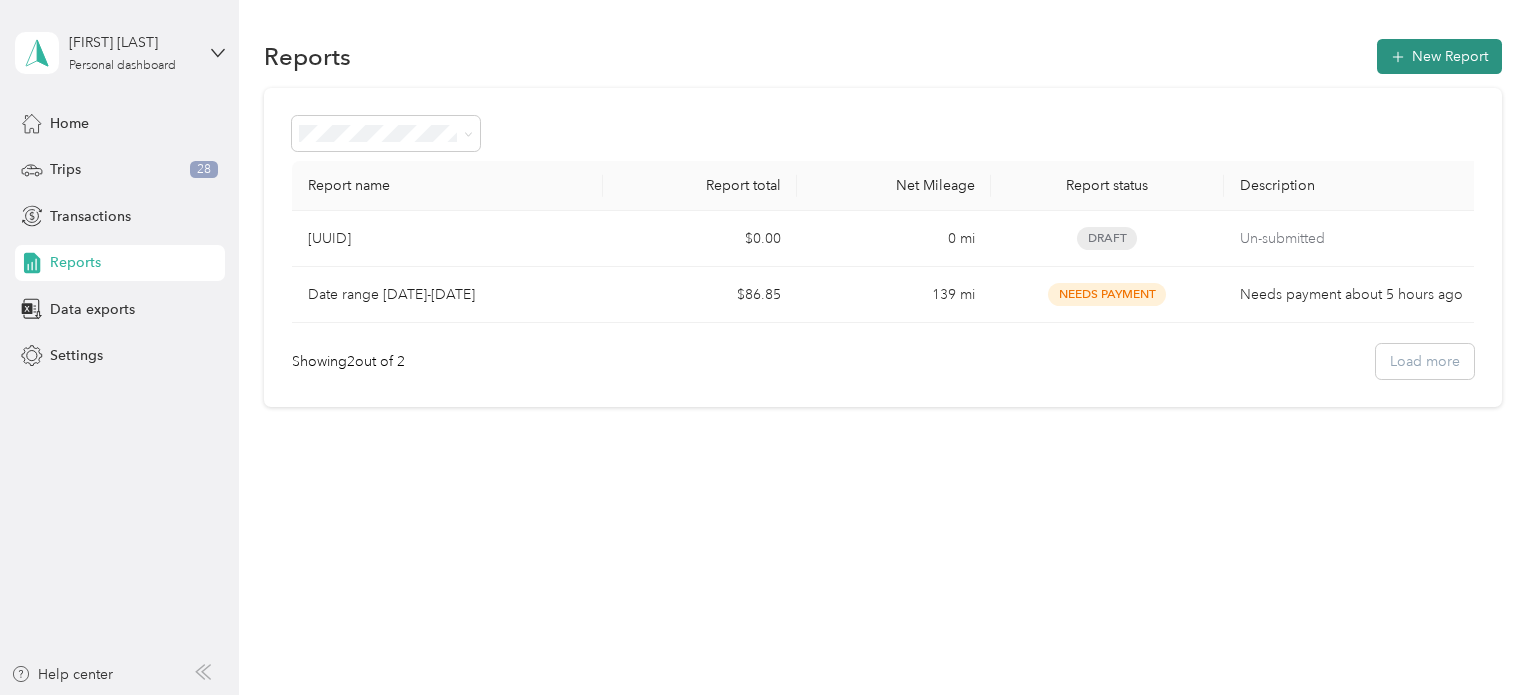 click on "New Report" at bounding box center [1439, 56] 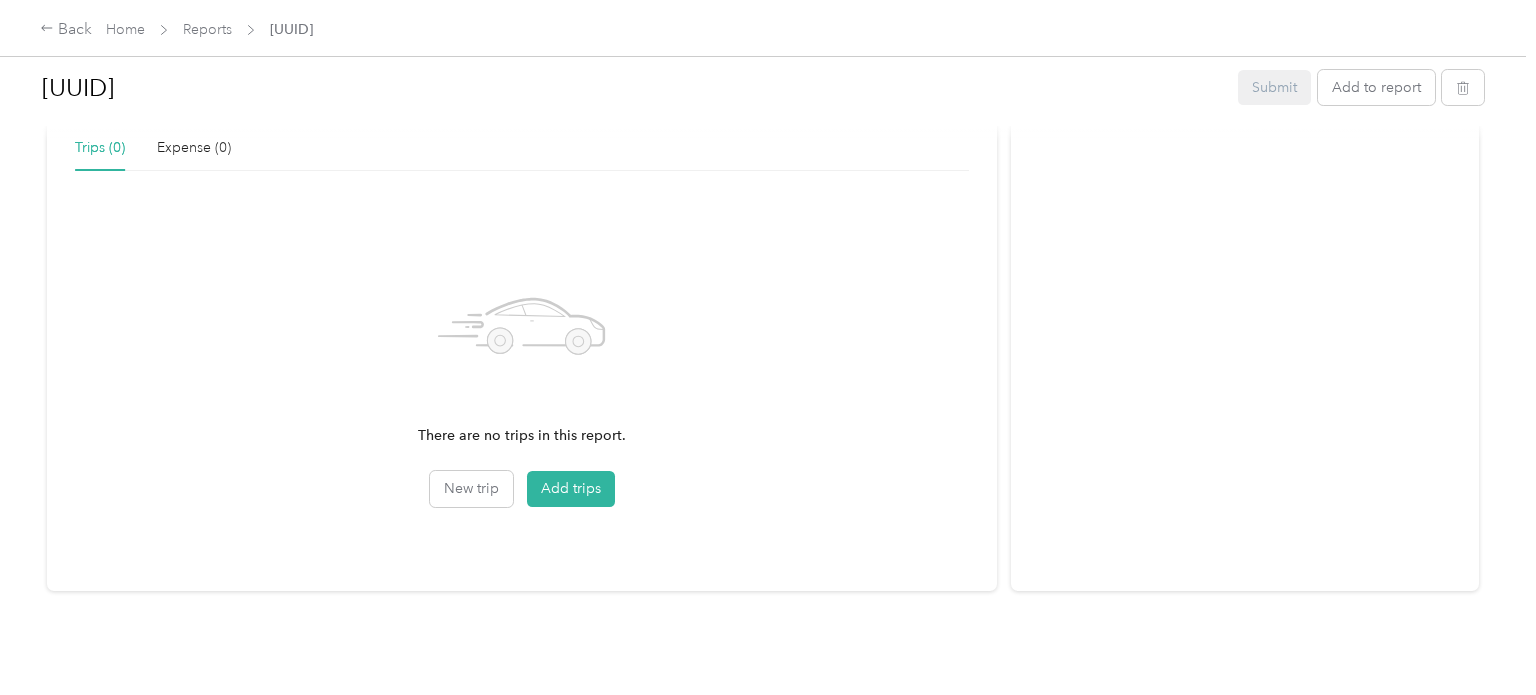 scroll, scrollTop: 0, scrollLeft: 0, axis: both 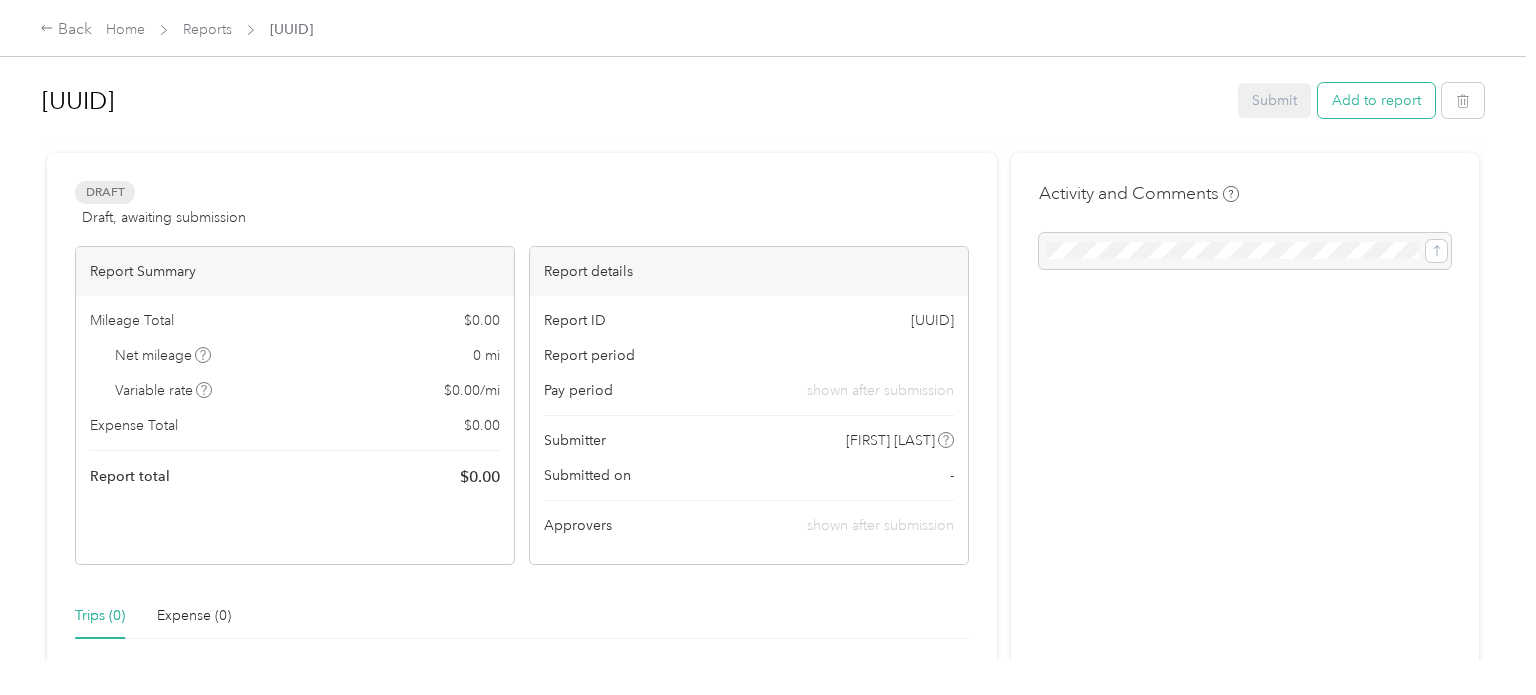 click on "Add to report" at bounding box center (1376, 100) 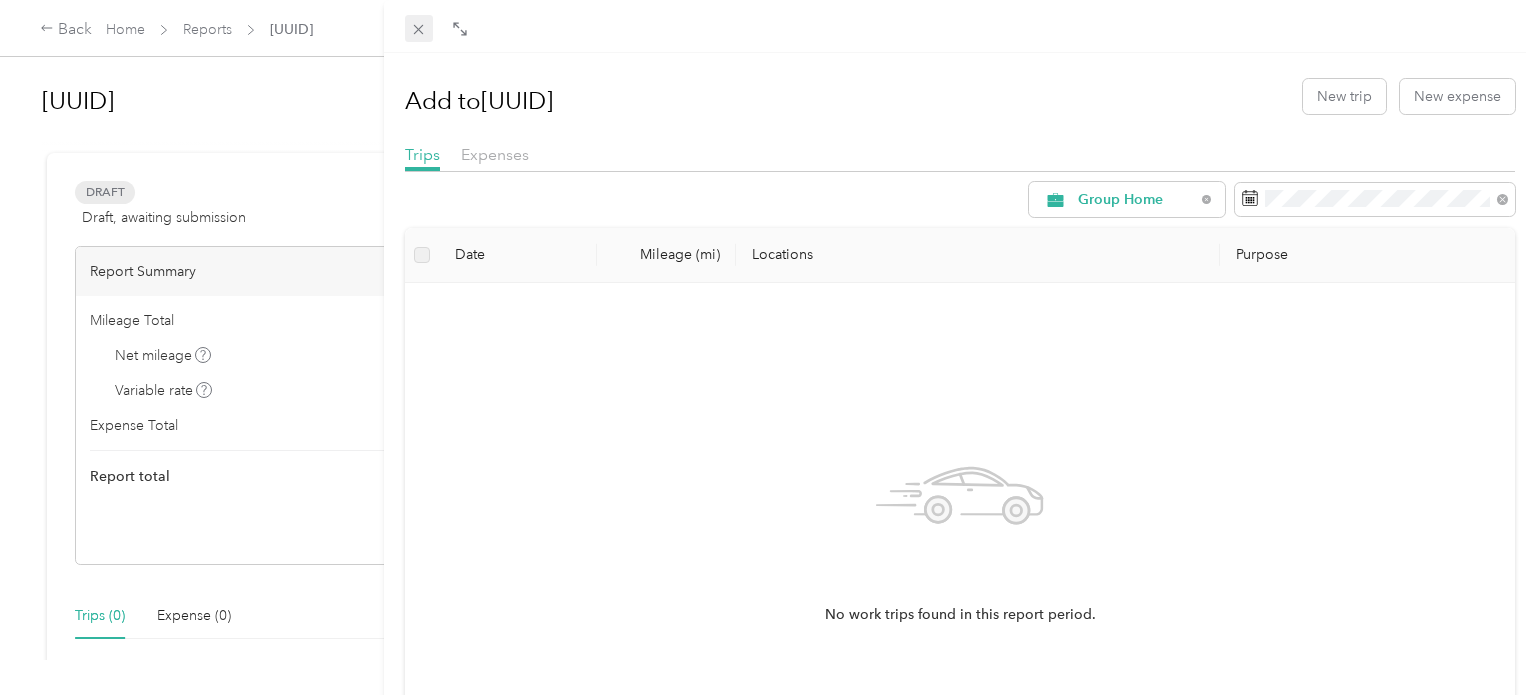 click 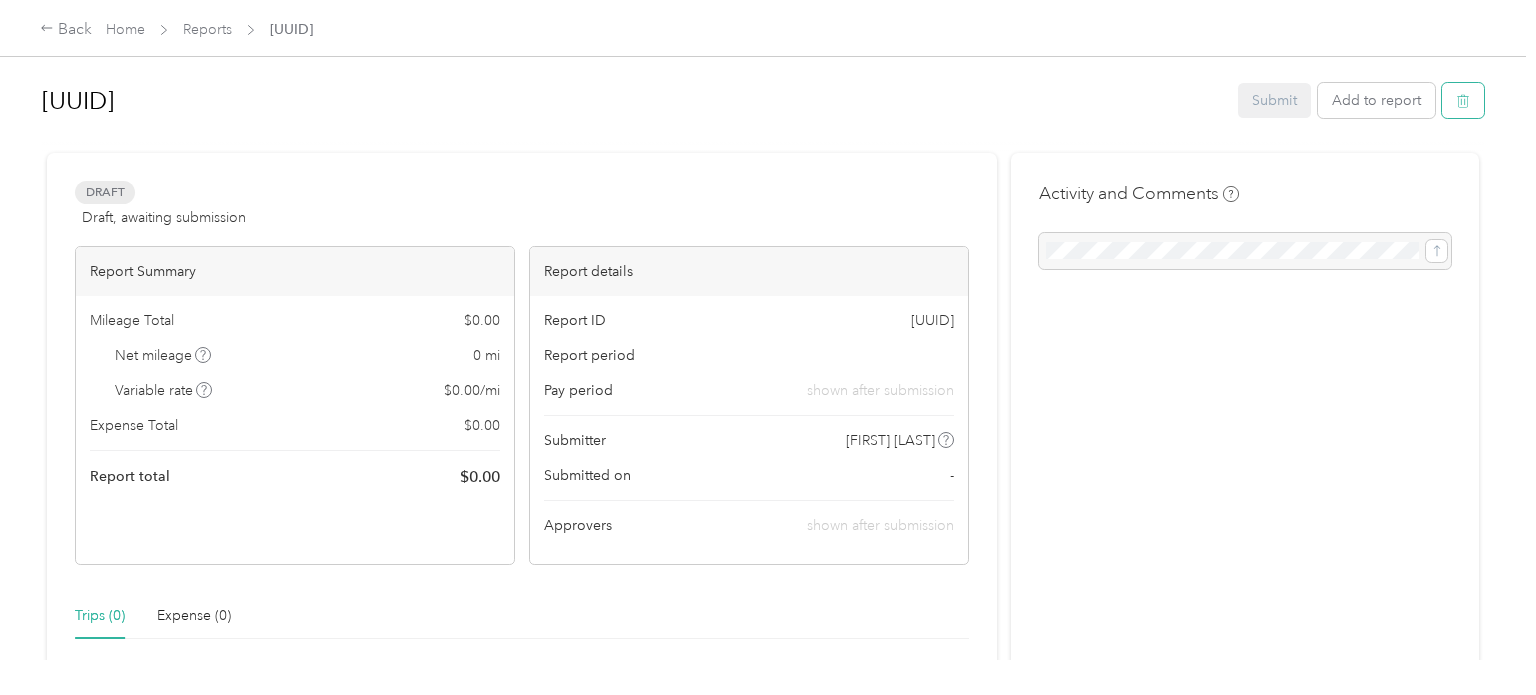 click 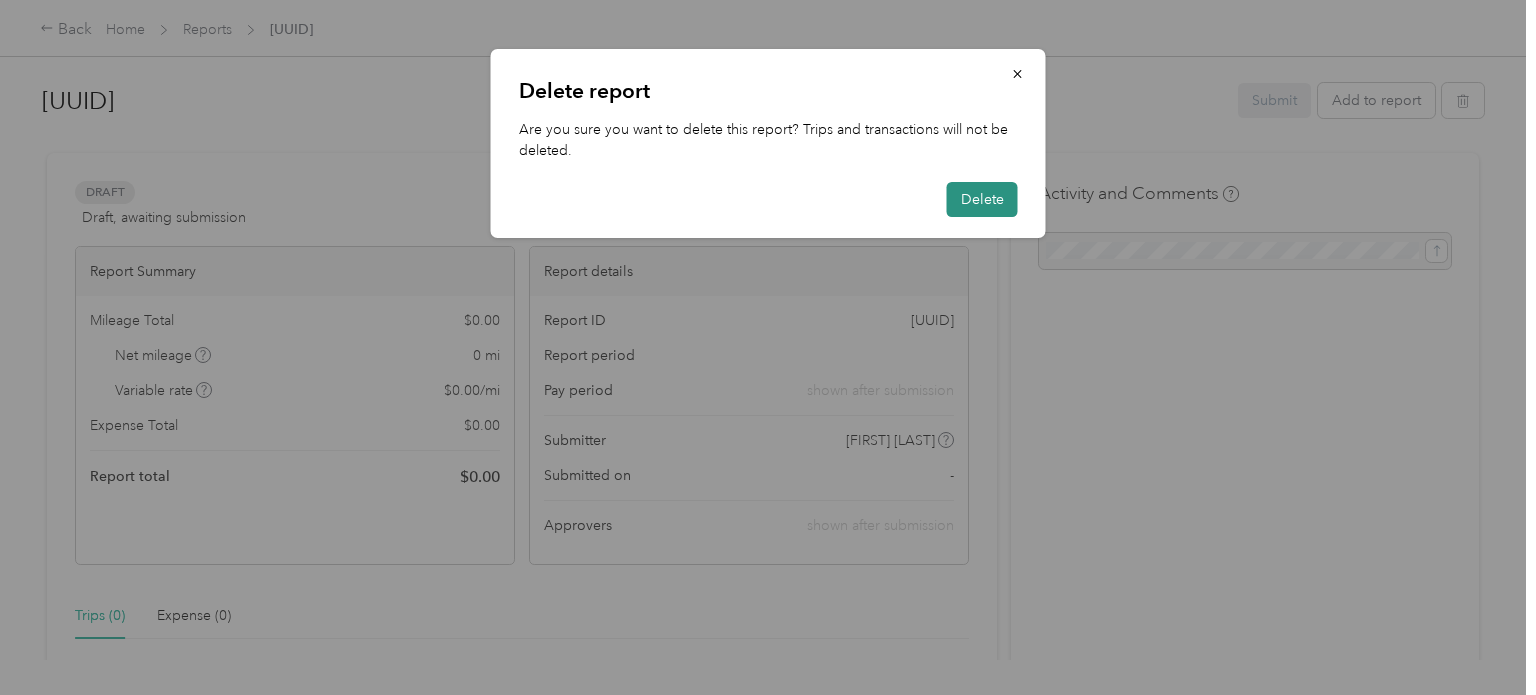 click on "Delete" at bounding box center [982, 199] 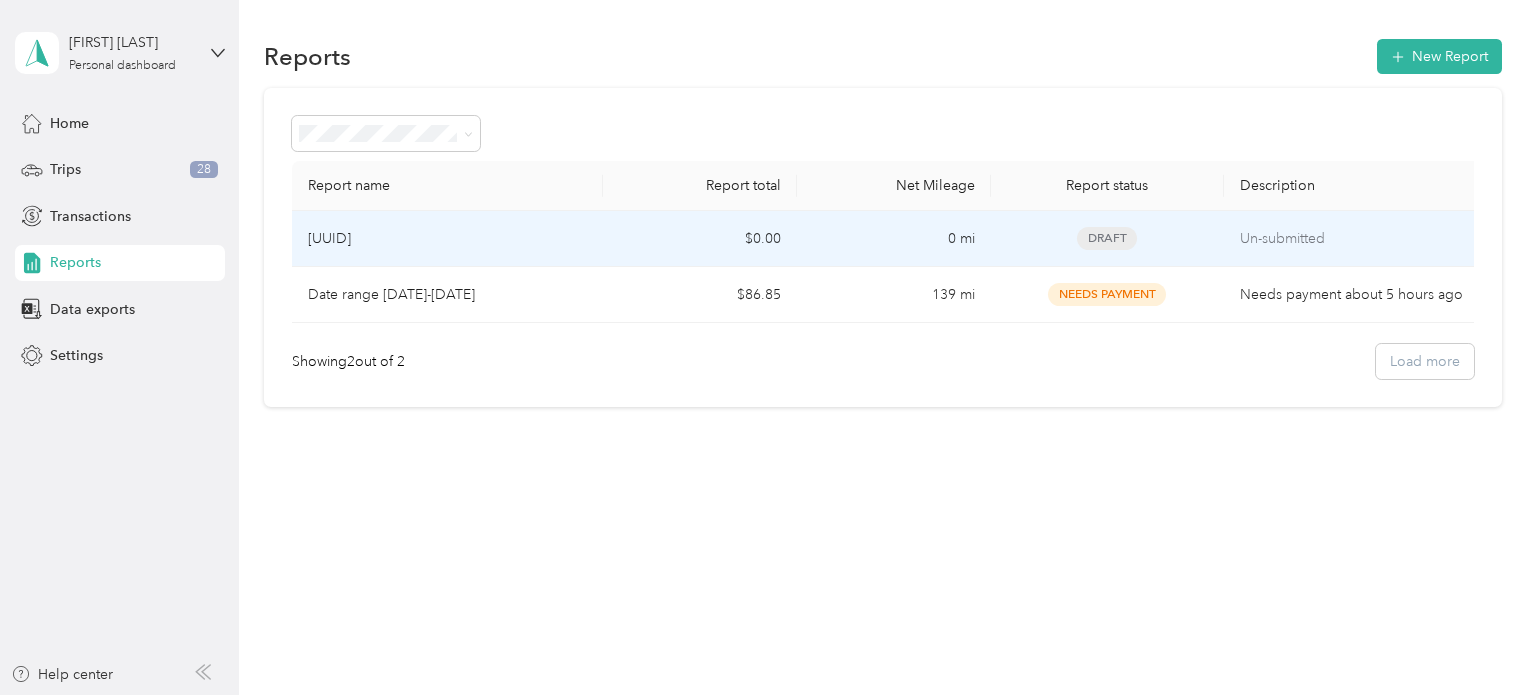 click on "Un-submitted" at bounding box center [1353, 239] 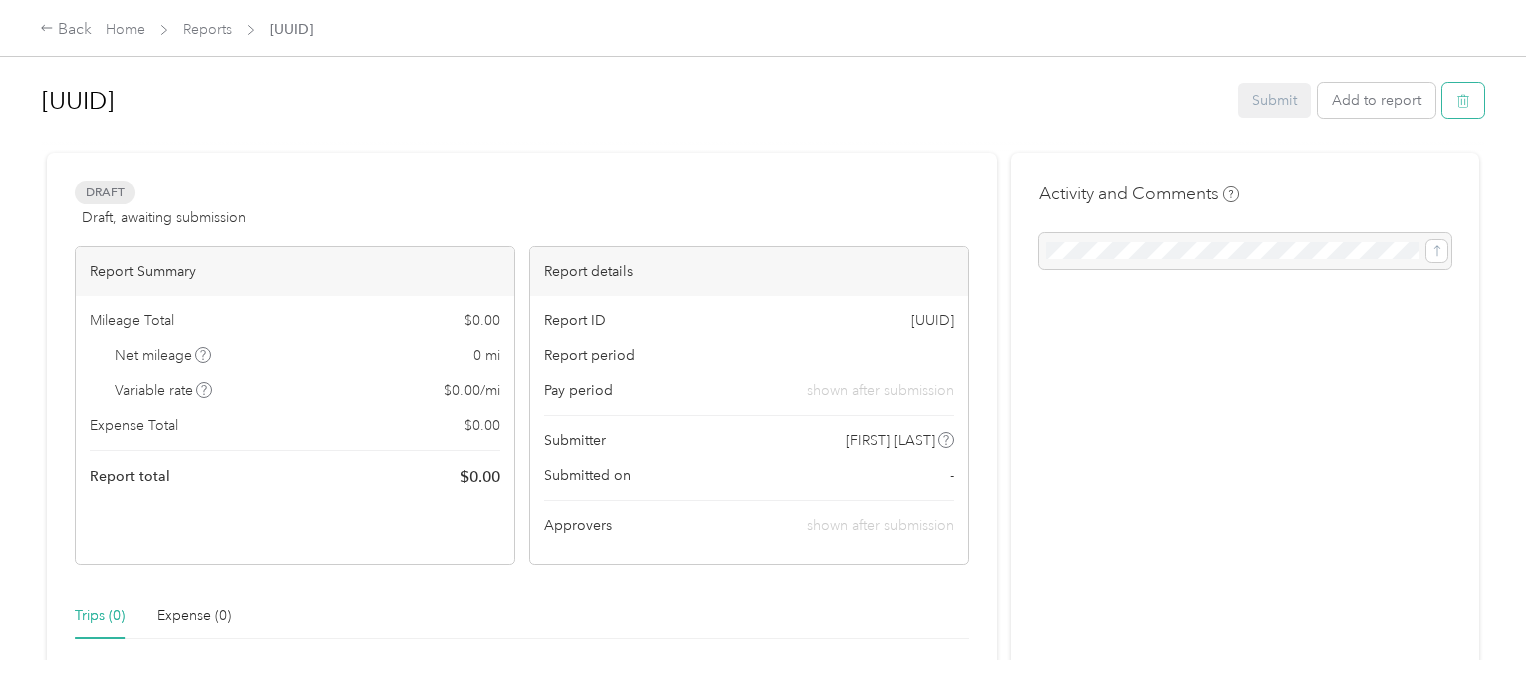 click 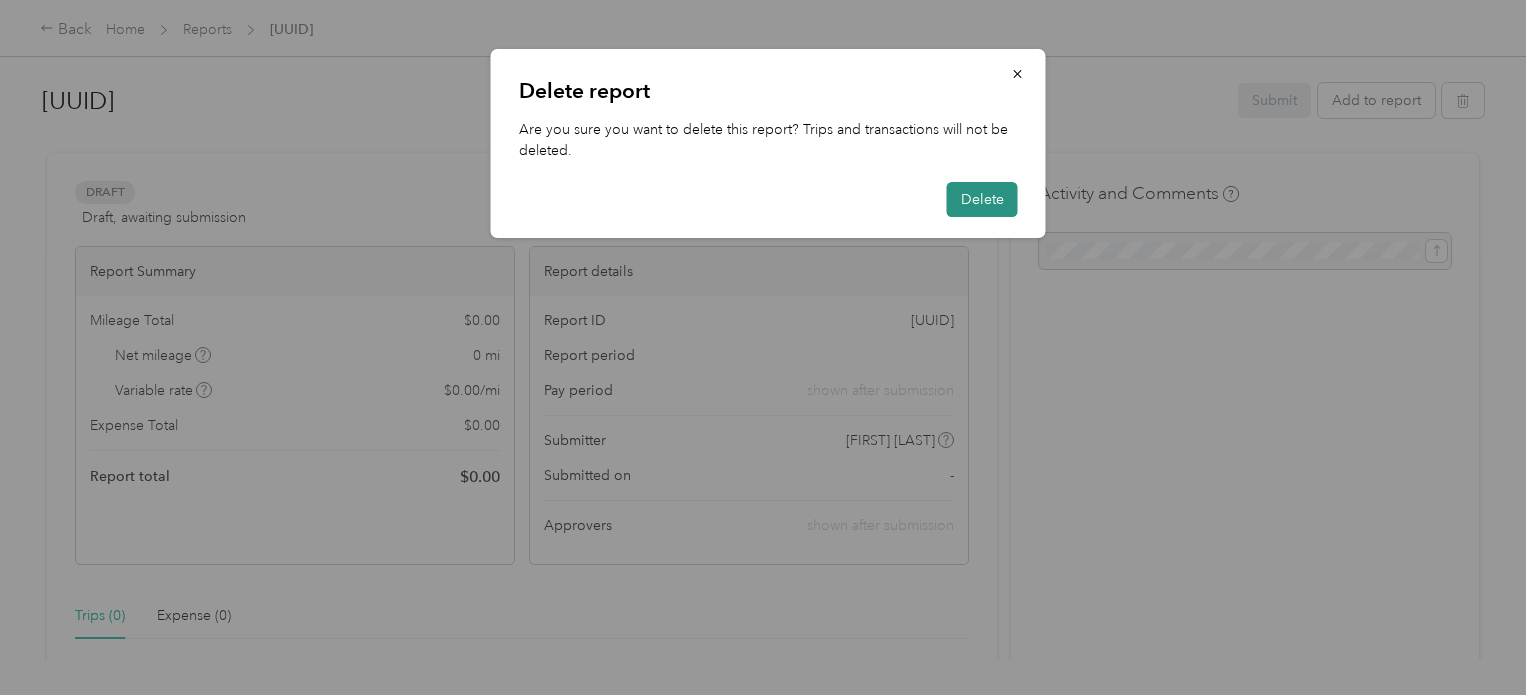 click on "Delete" at bounding box center [982, 199] 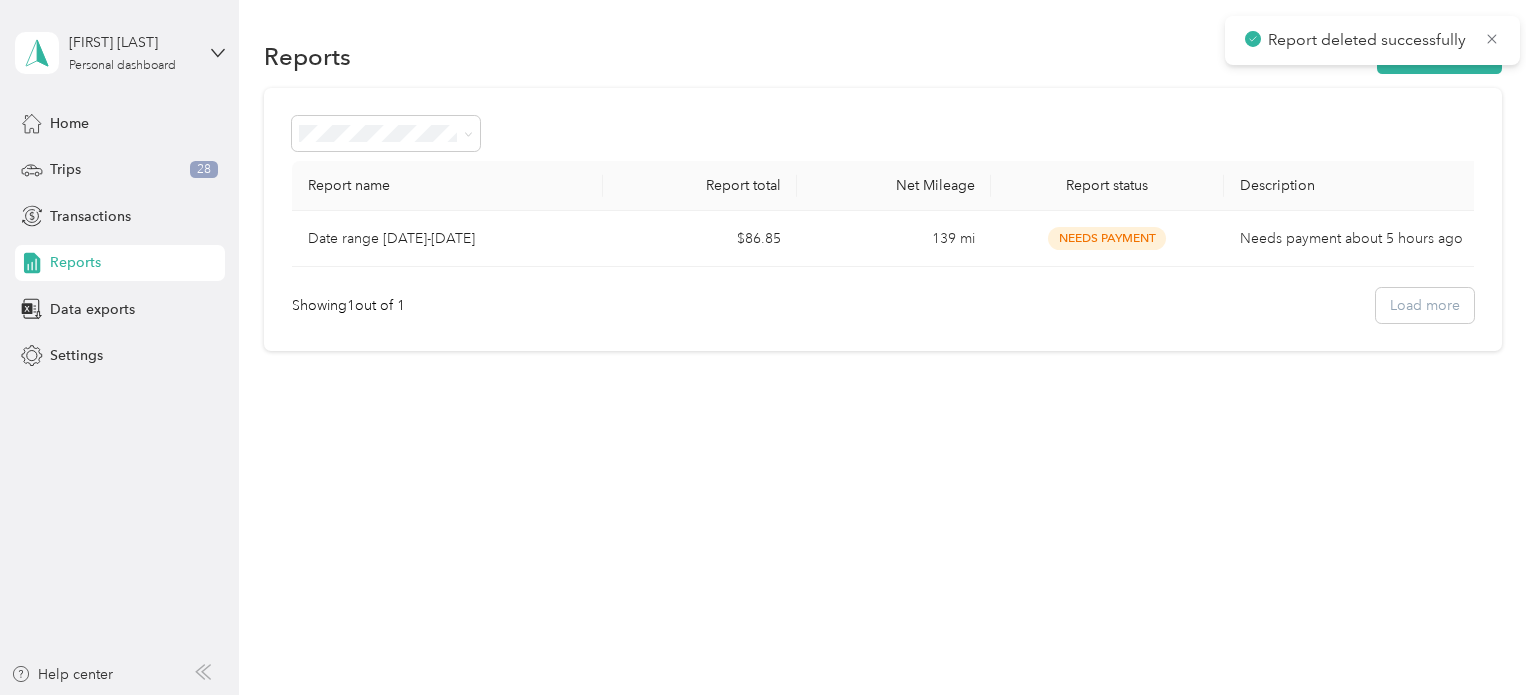 click on "Reports New Report Report name Report total Net Mileage Report status Description           Date range [DATE]-[DATE] [NUMBER] mi Needs Payment Needs payment about [TIME] Showing  1  out of   1 Load more" at bounding box center (883, 193) 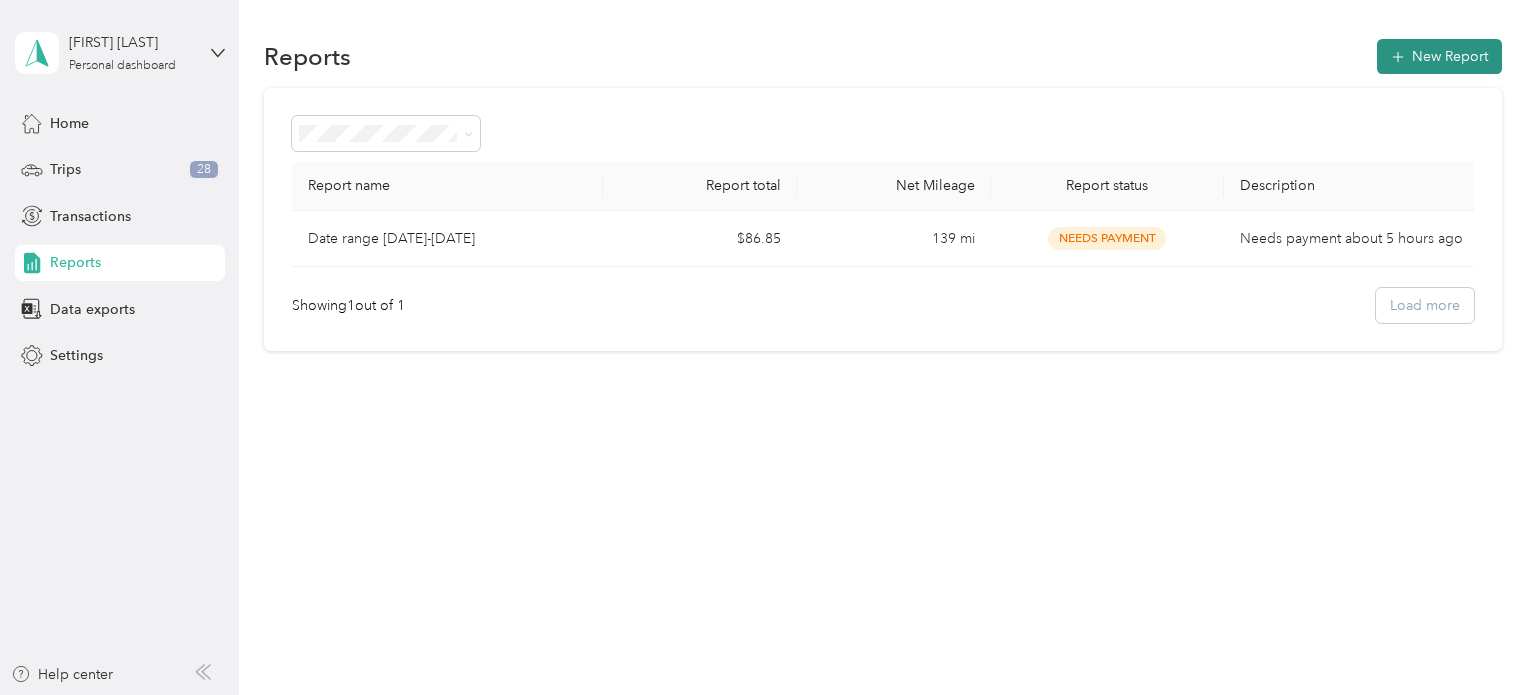 click on "New Report" at bounding box center [1439, 56] 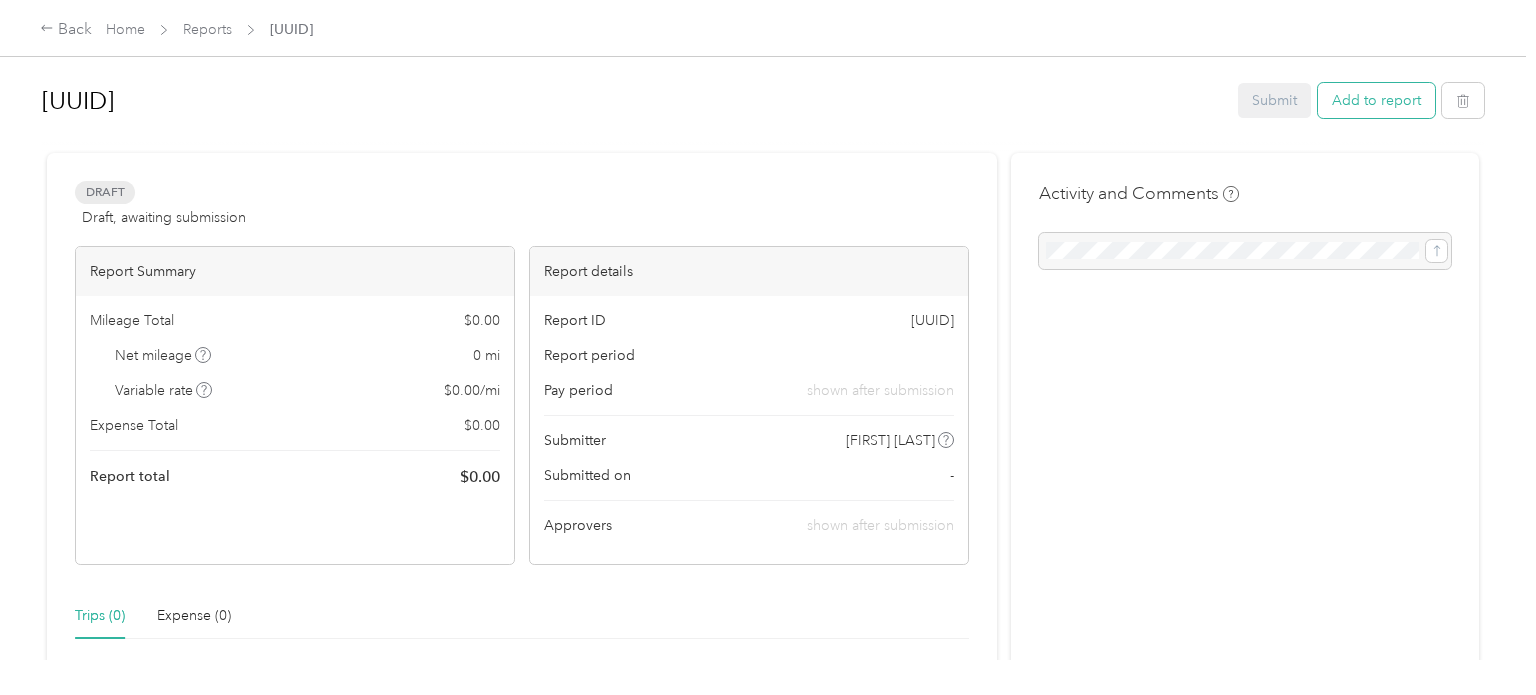 click on "Add to report" at bounding box center (1376, 100) 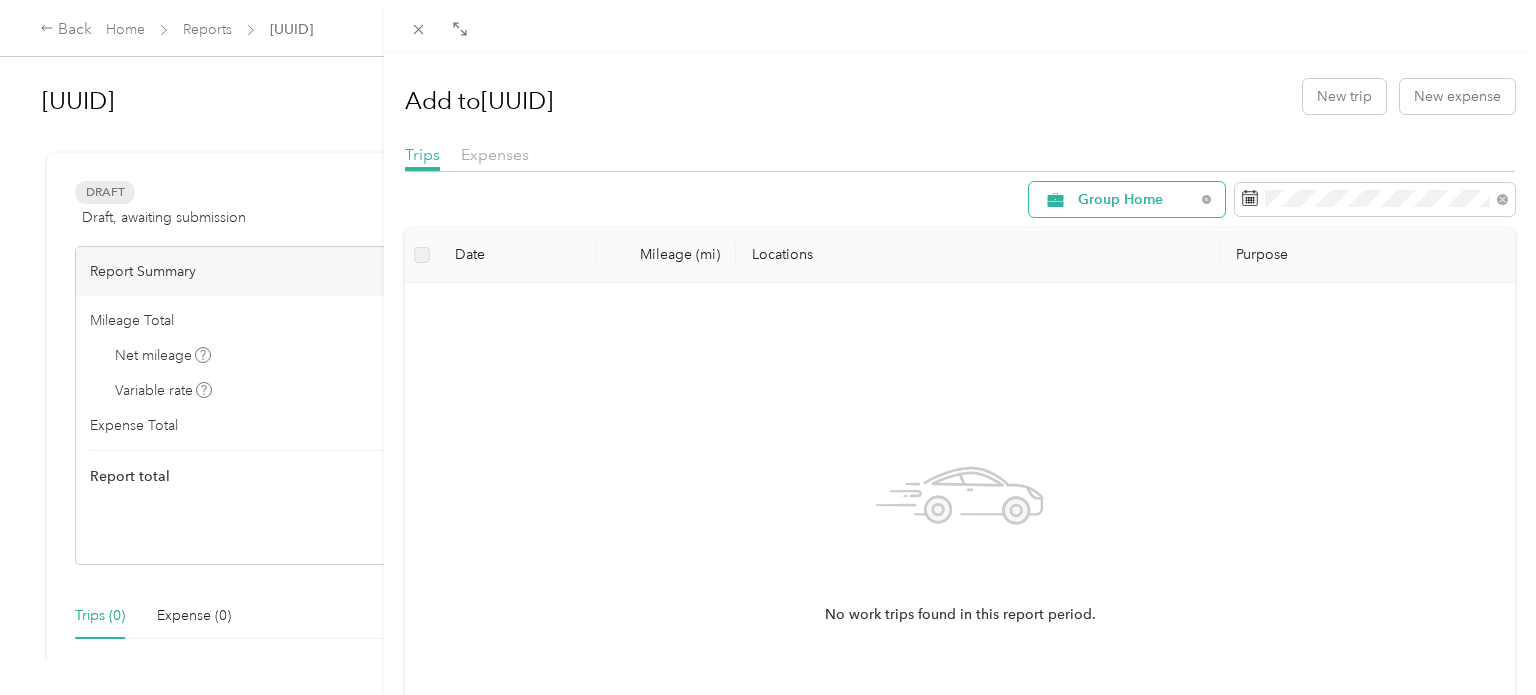 click on "Group Home" at bounding box center (1127, 199) 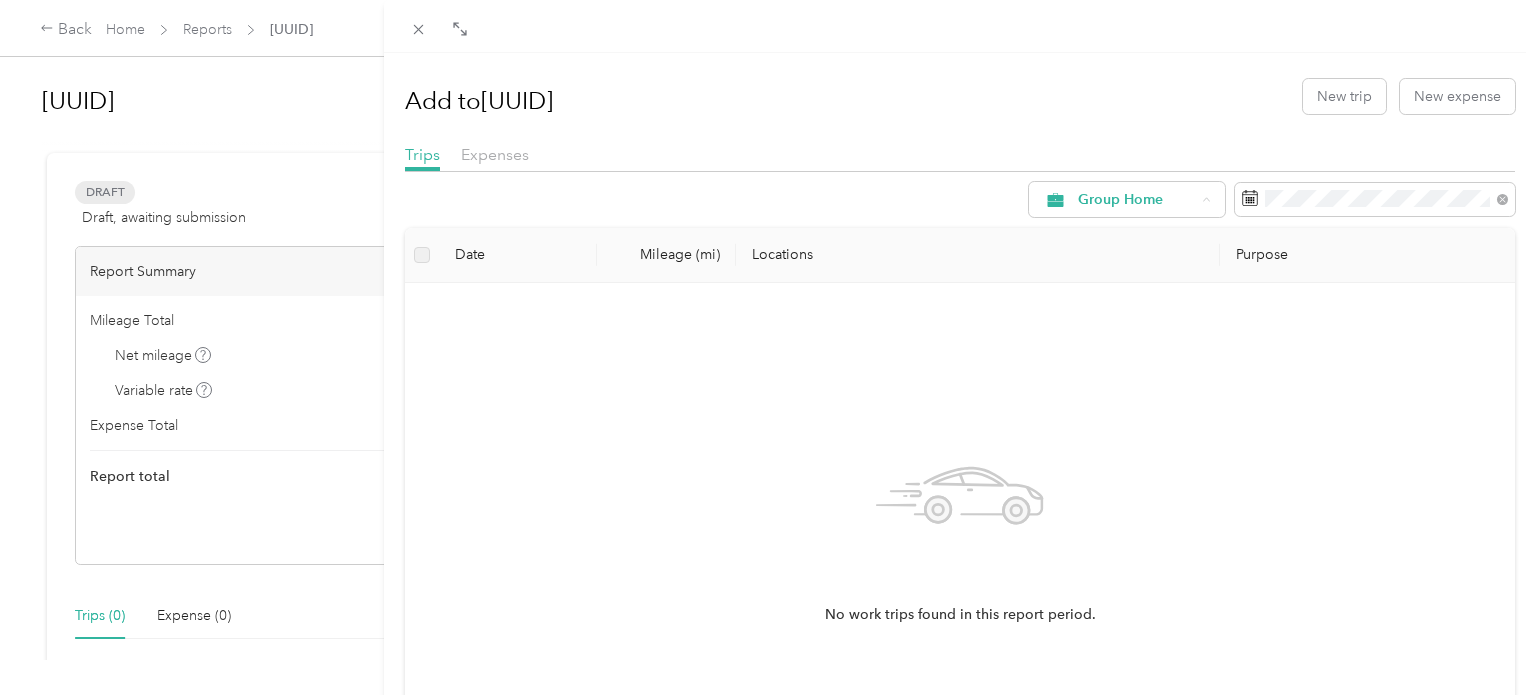 click on "Administration" at bounding box center [1145, 376] 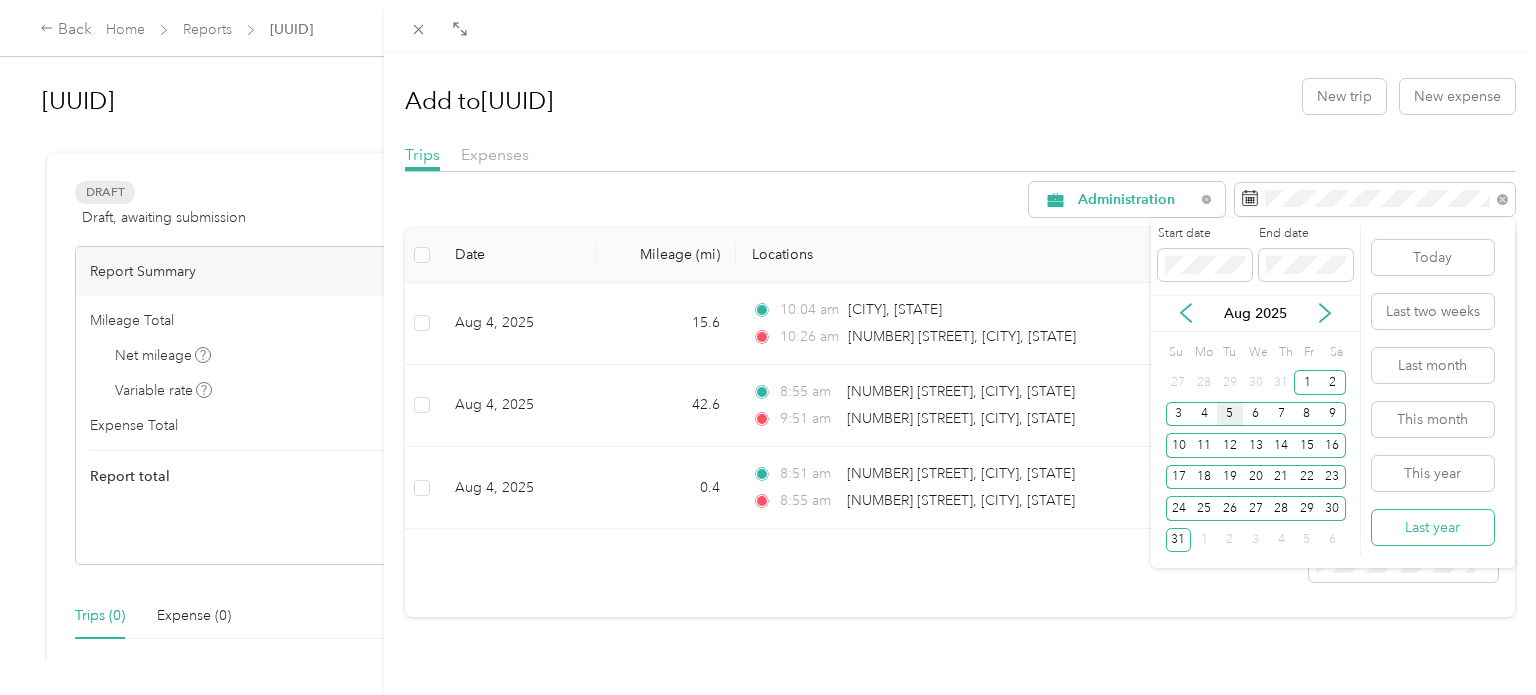 click on "Last year" at bounding box center [1433, 527] 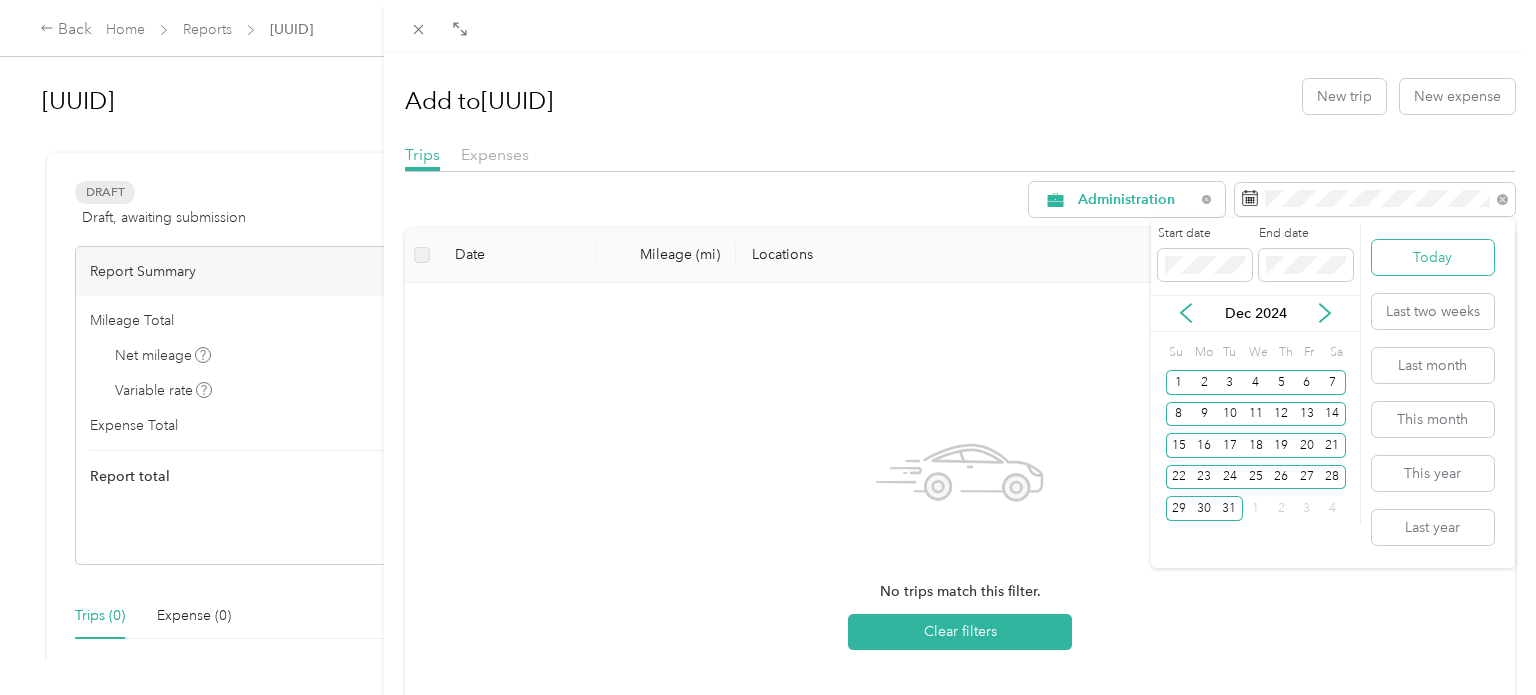 click on "Today" at bounding box center (1433, 257) 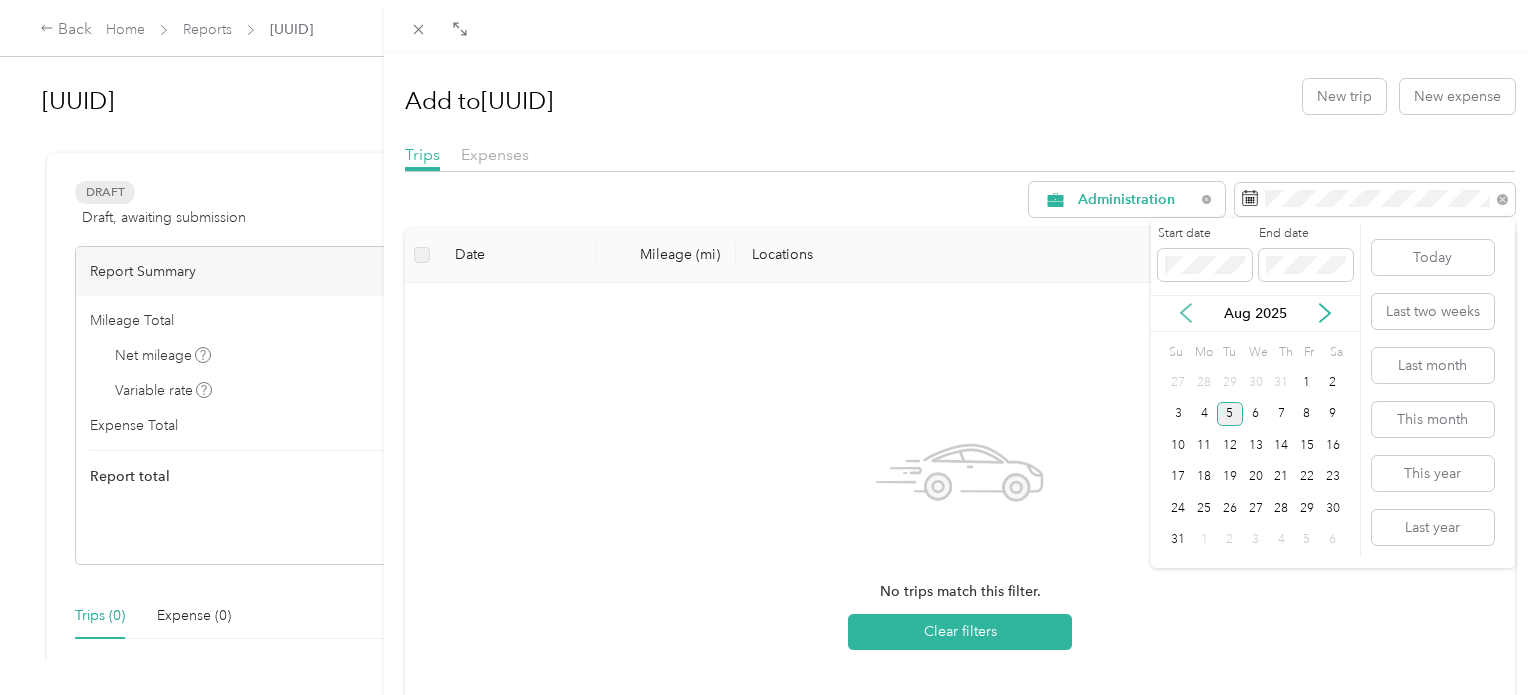 click 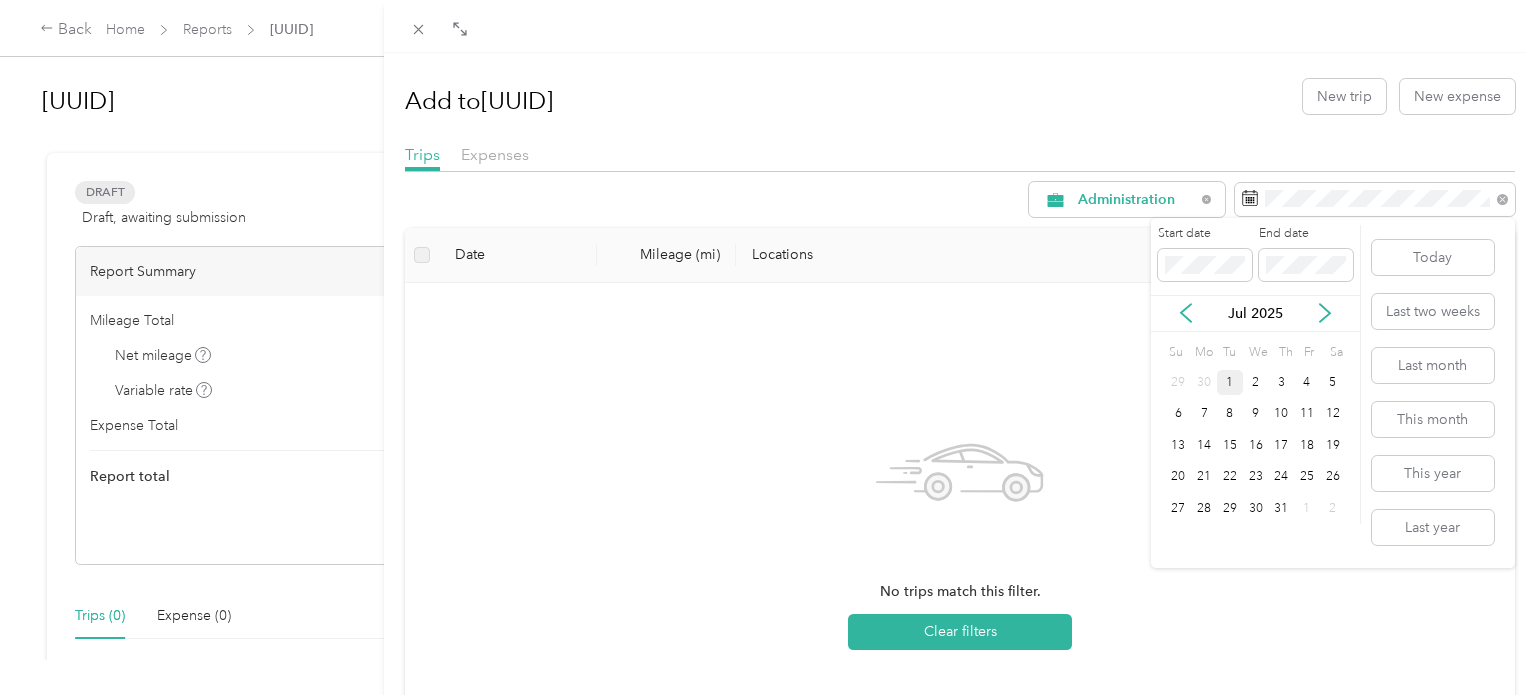 click on "1" at bounding box center (1230, 382) 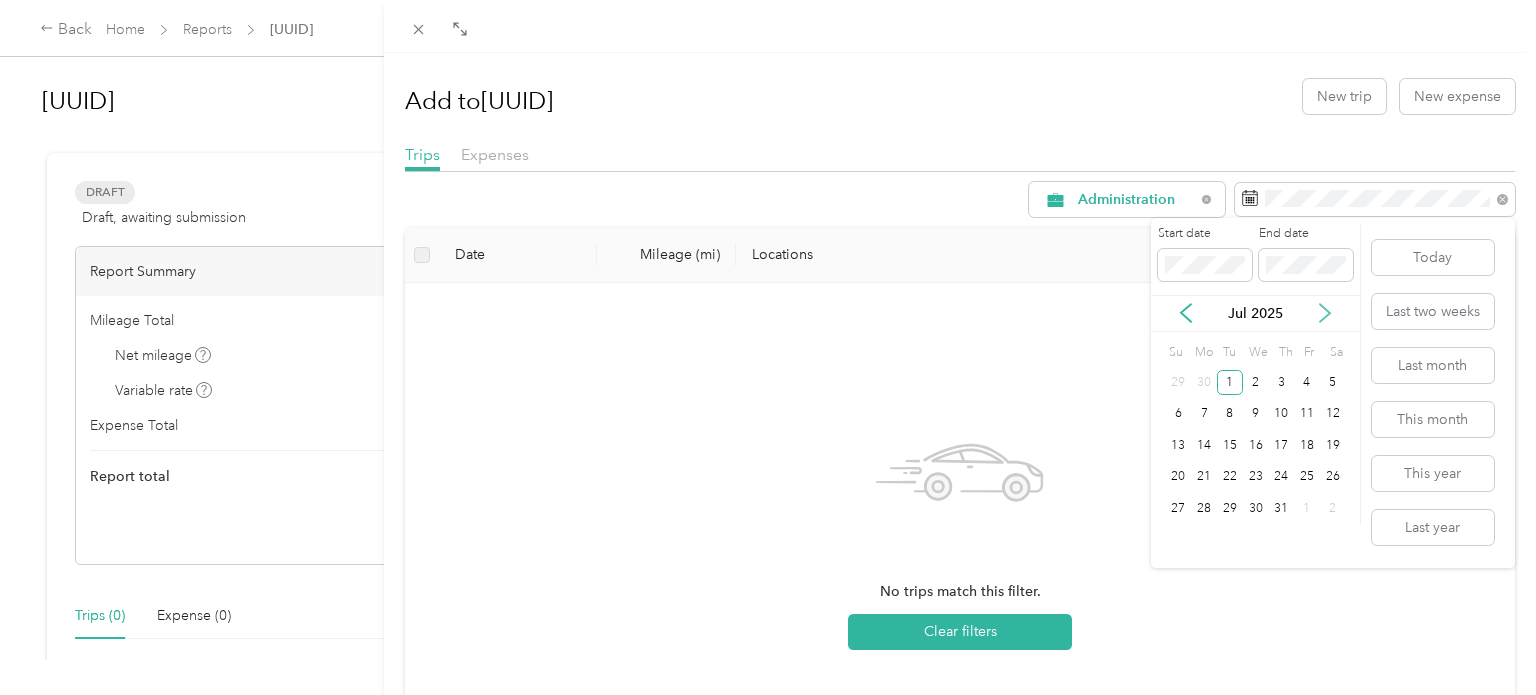 click 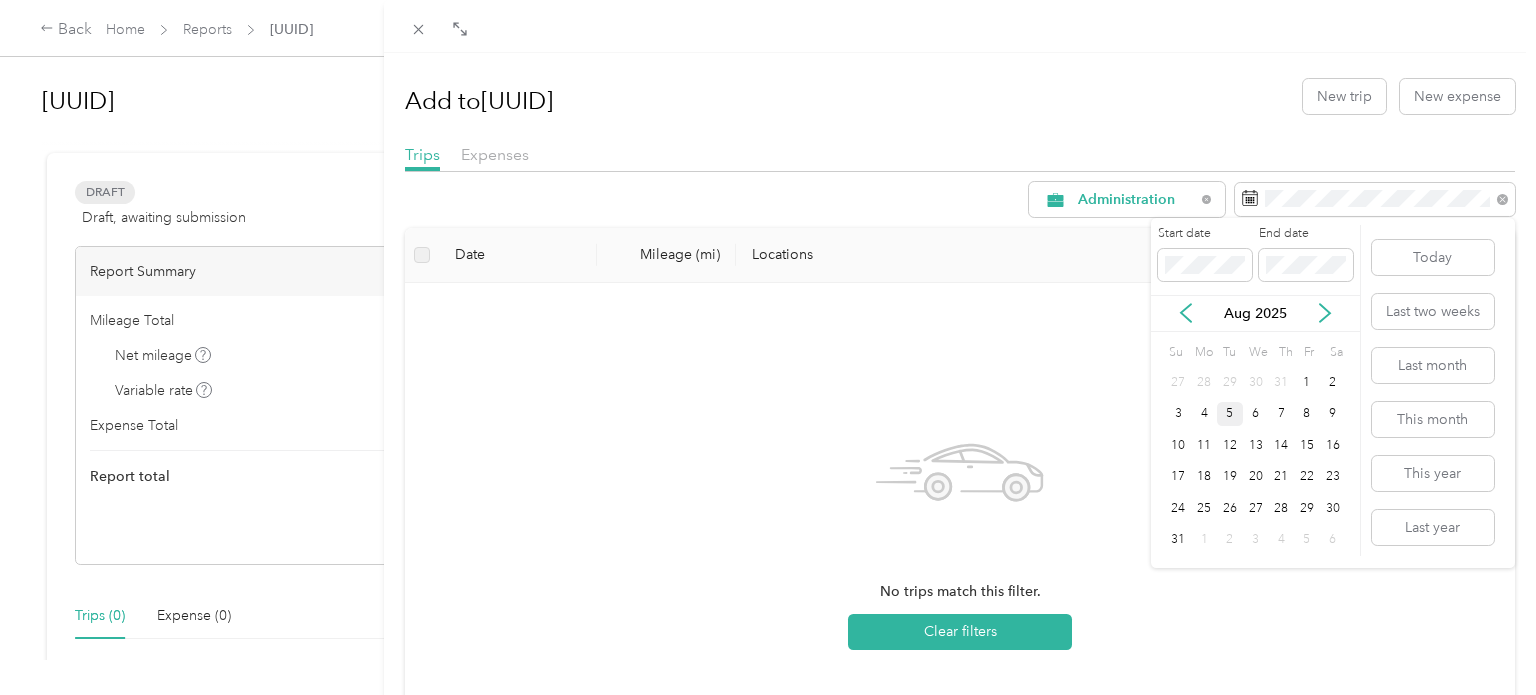 click on "5" at bounding box center (1230, 414) 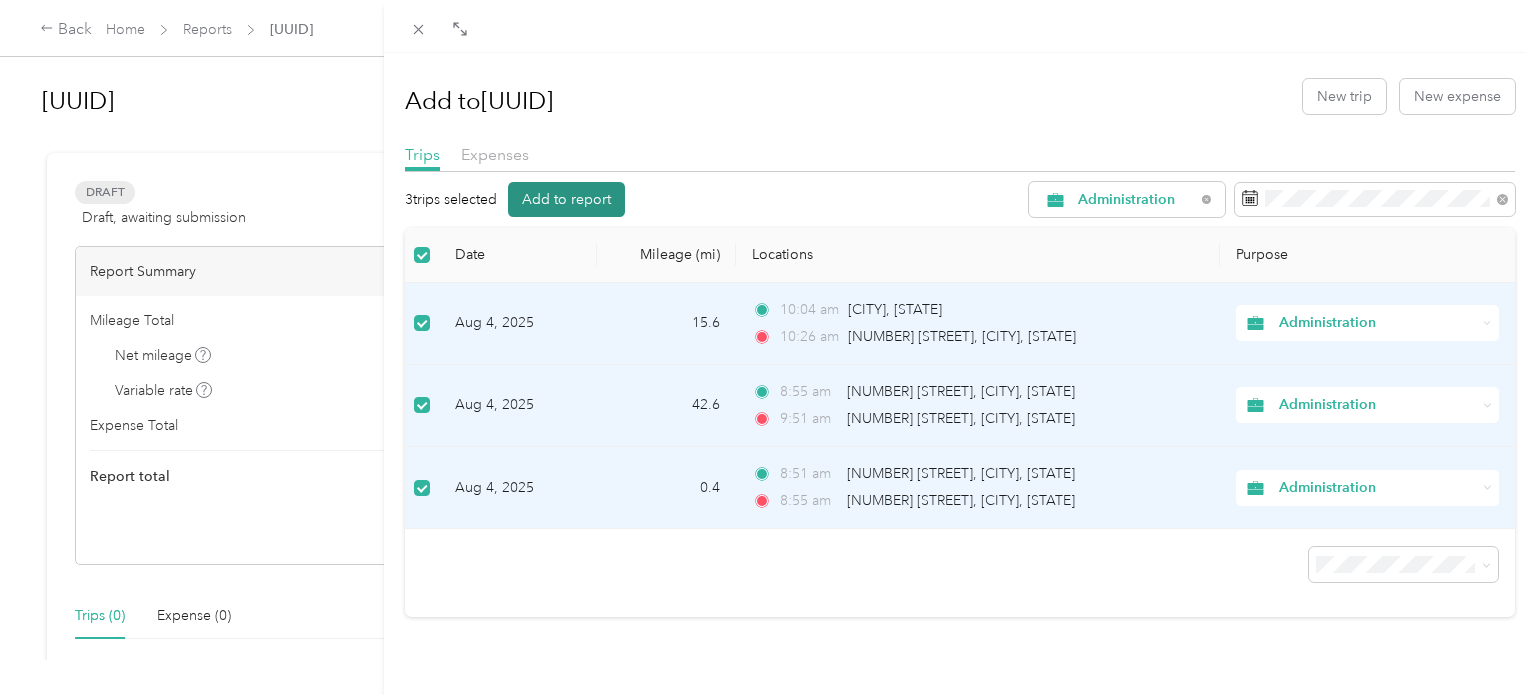 click on "Add to report" at bounding box center [566, 199] 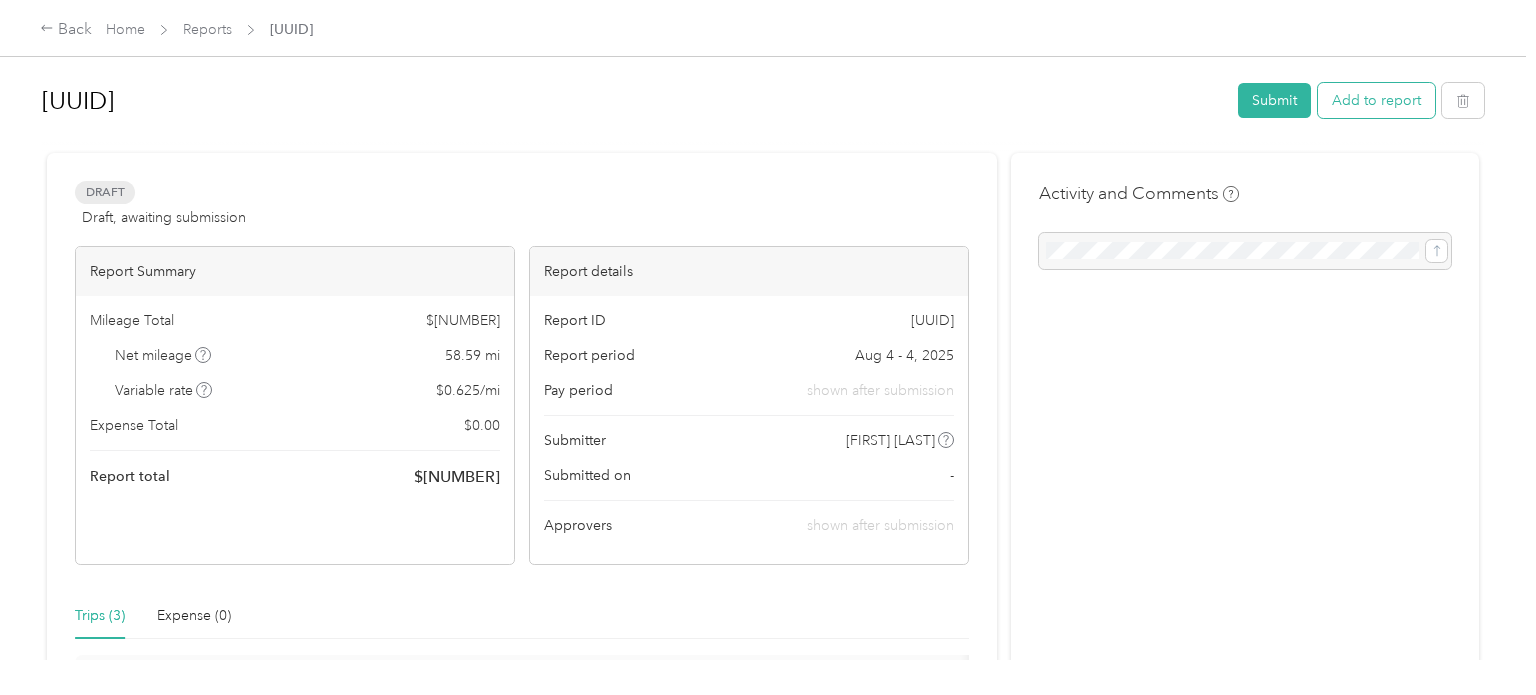 click on "Add to report" at bounding box center [1376, 100] 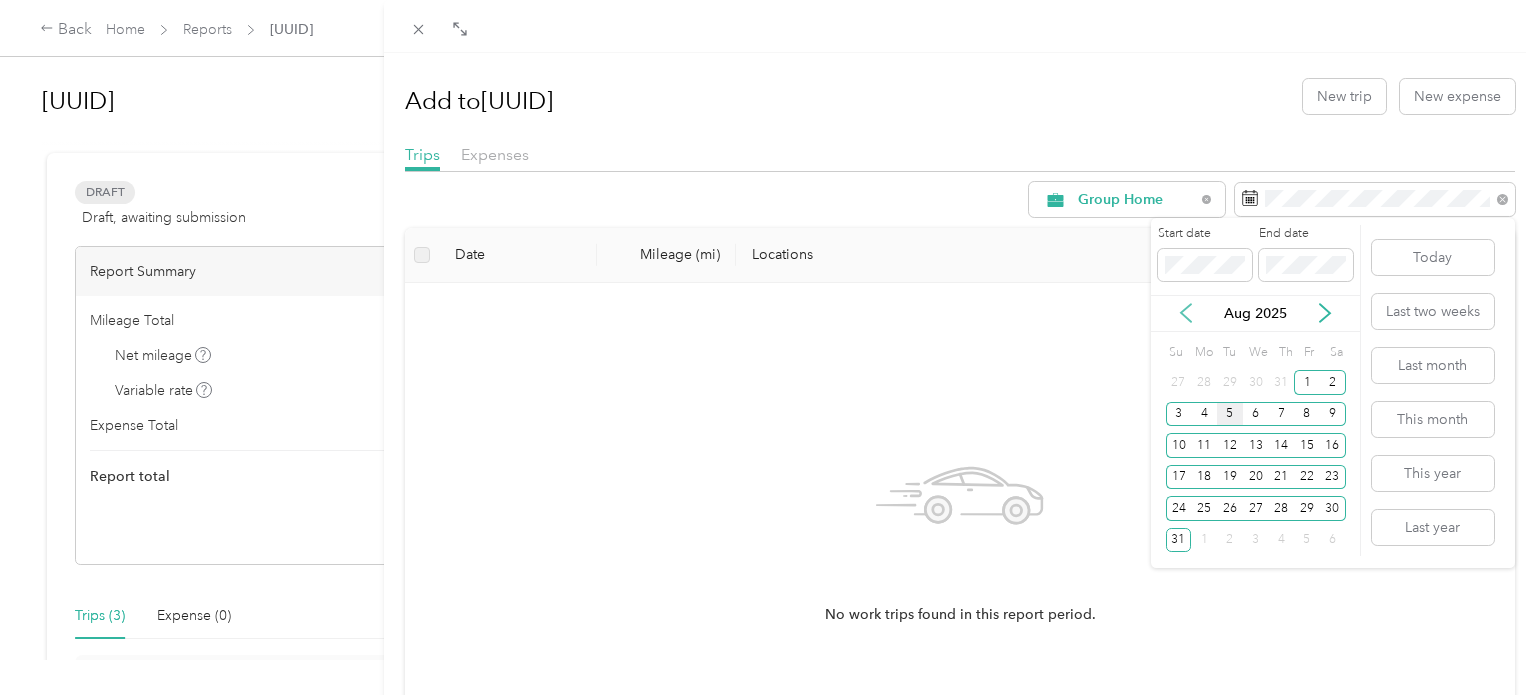 click 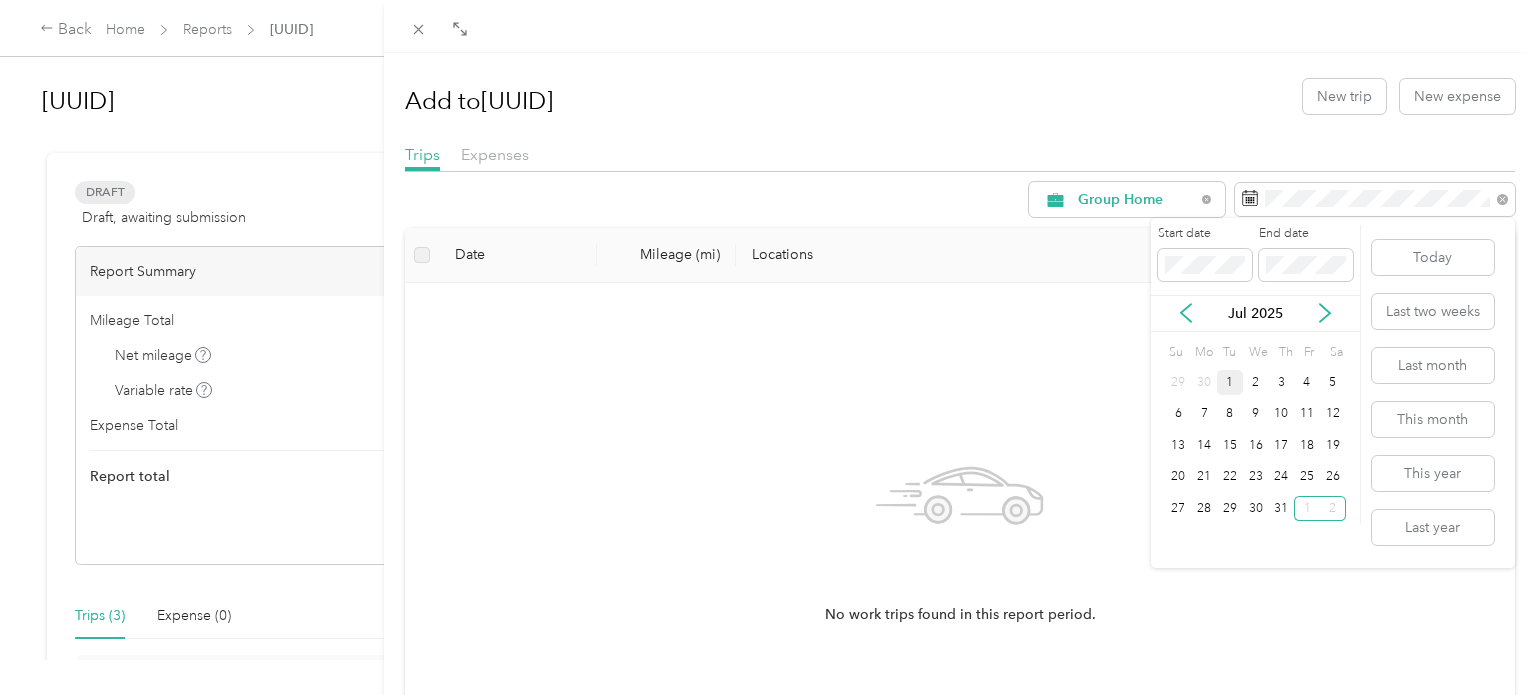 click on "1" at bounding box center [1230, 382] 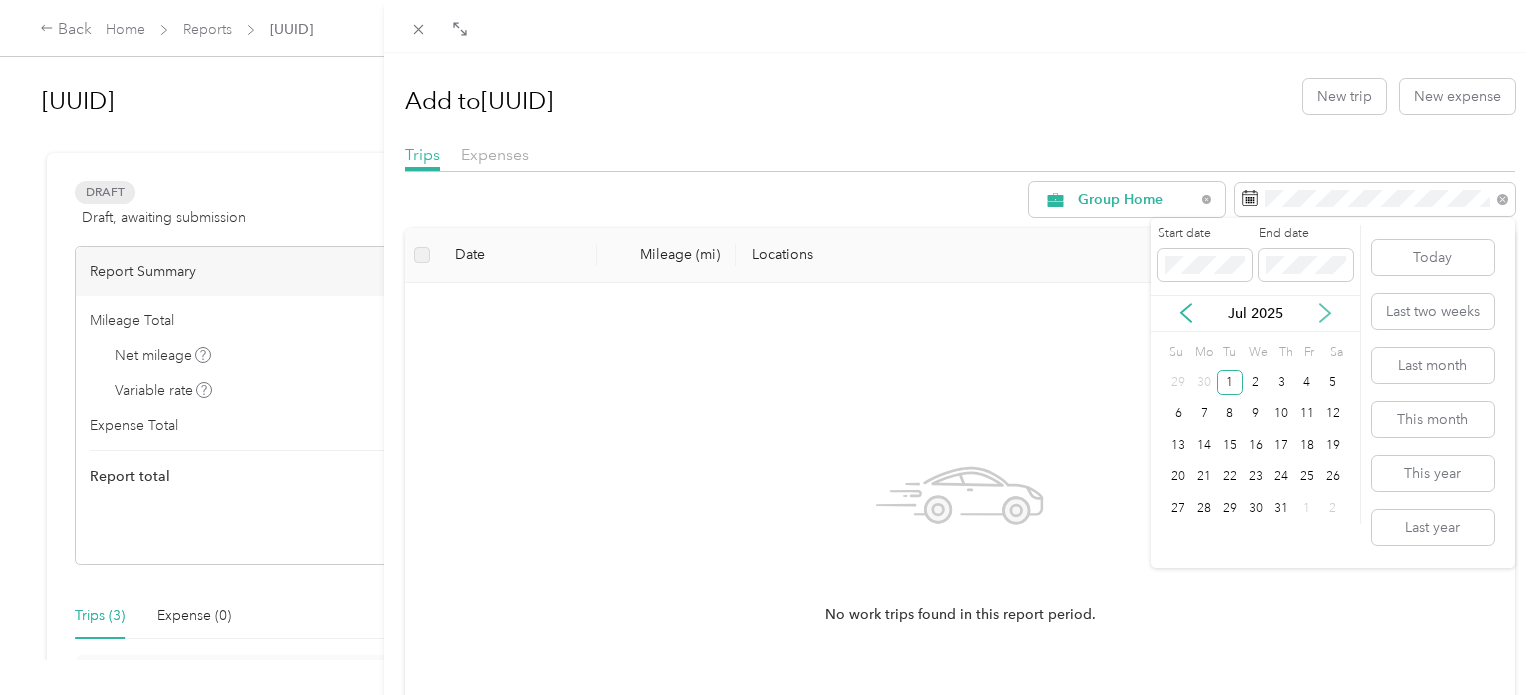 click 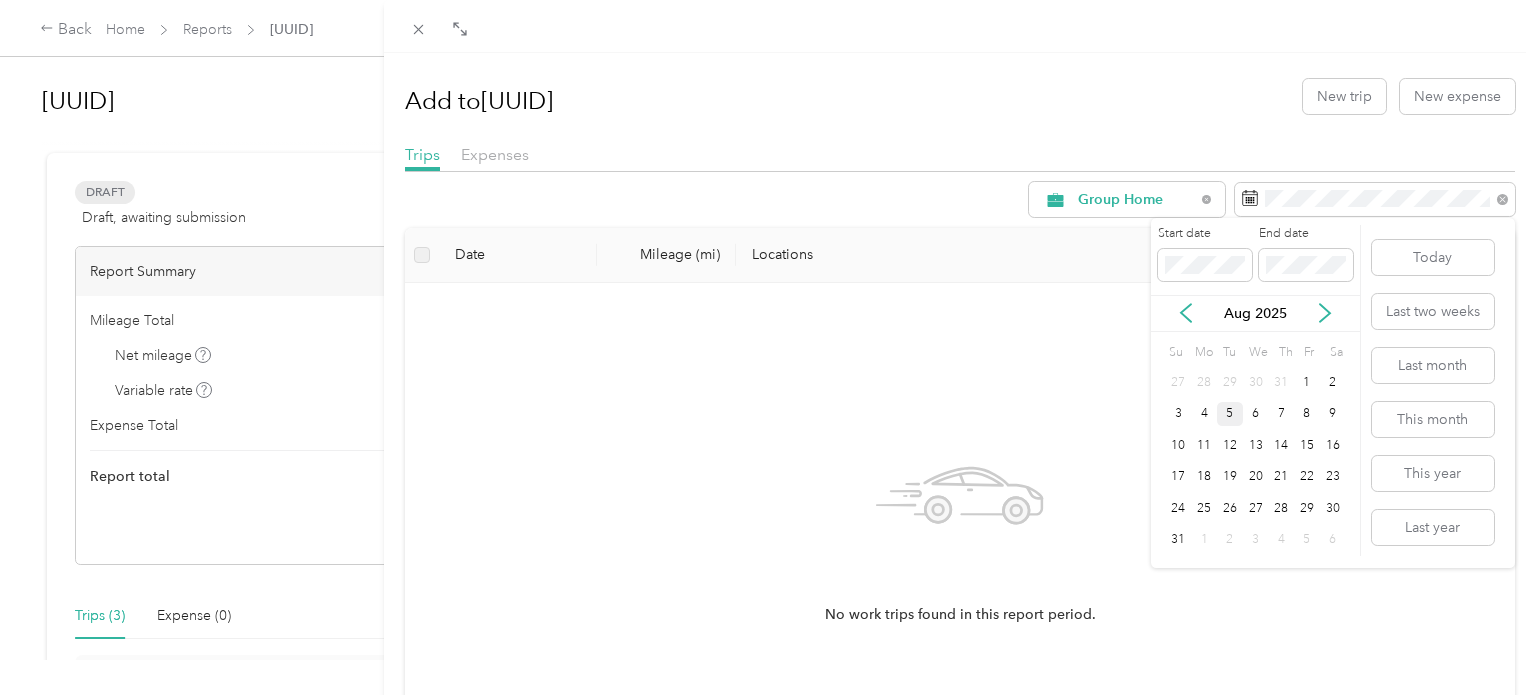 click on "5" at bounding box center [1230, 414] 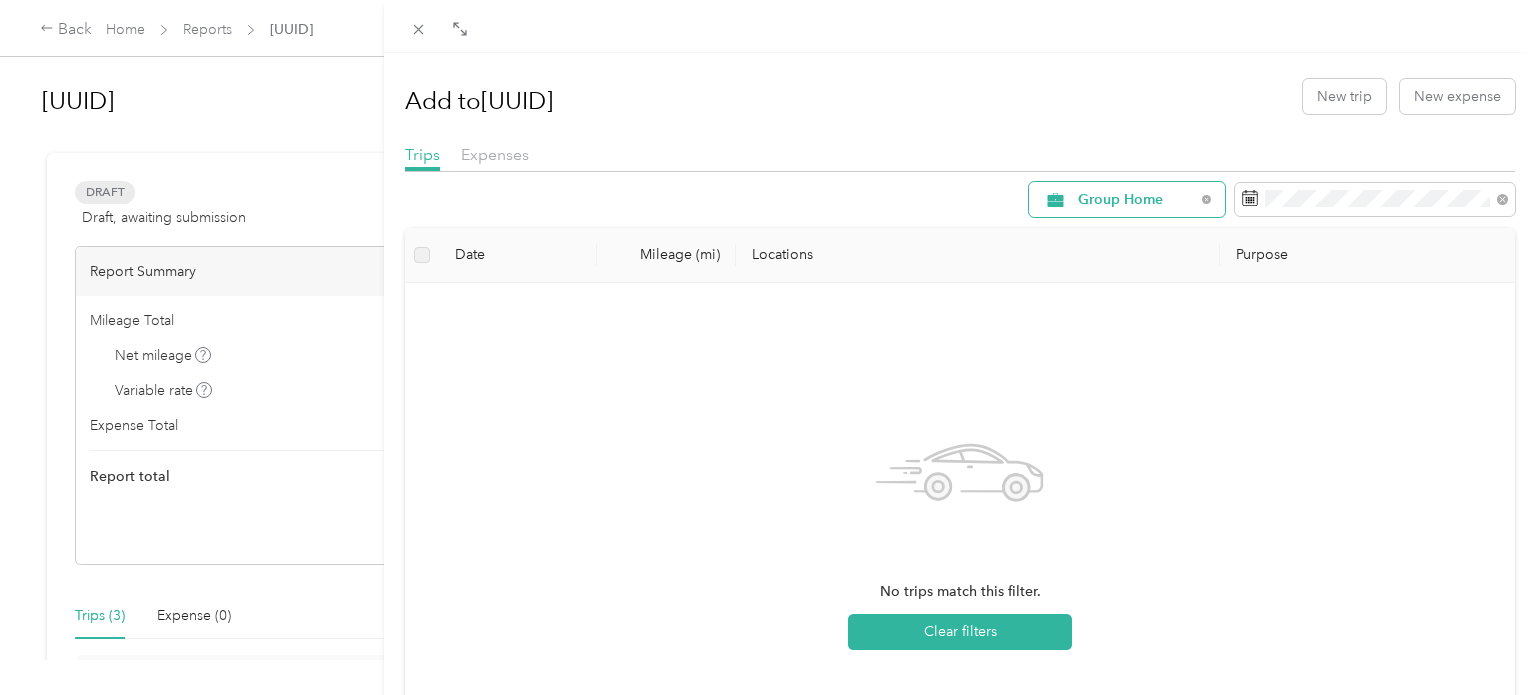 click on "Group Home" at bounding box center [1136, 200] 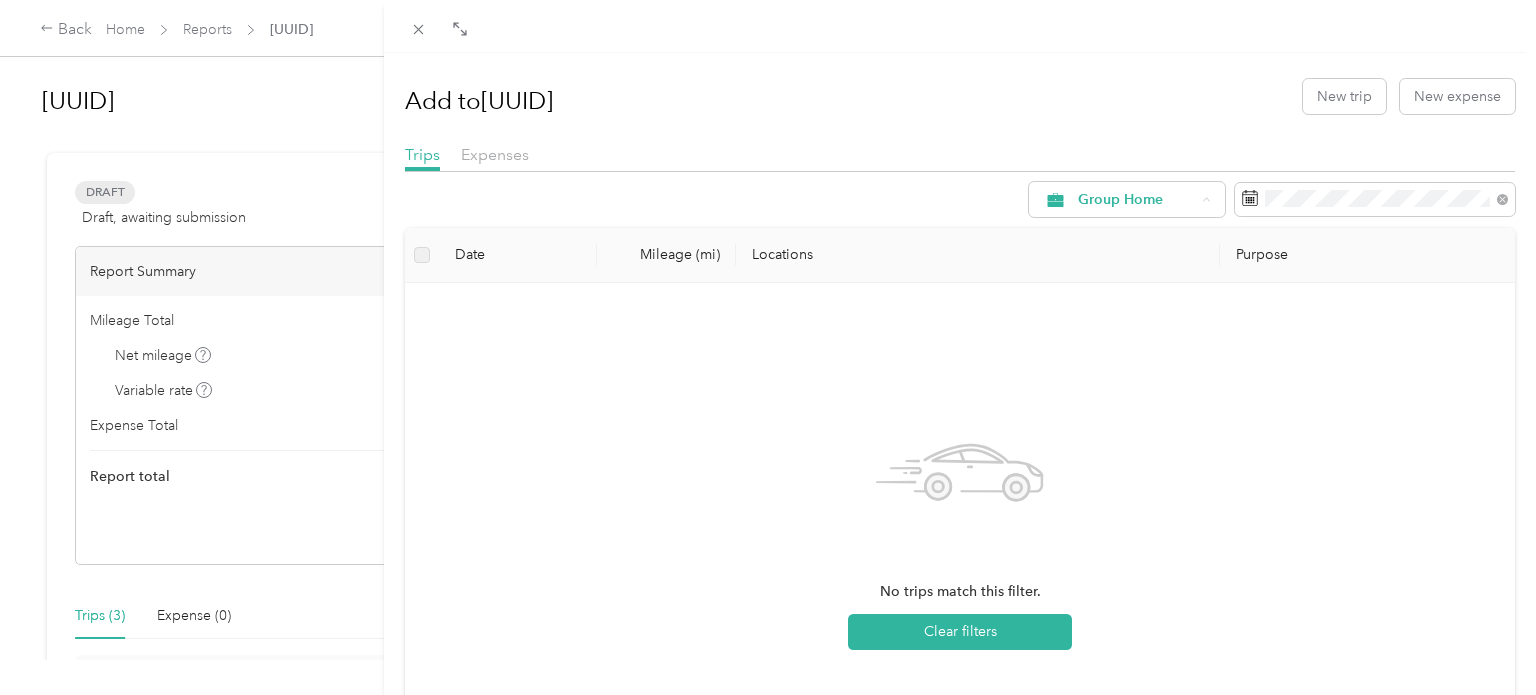 click on "All Purposes" at bounding box center (1145, 236) 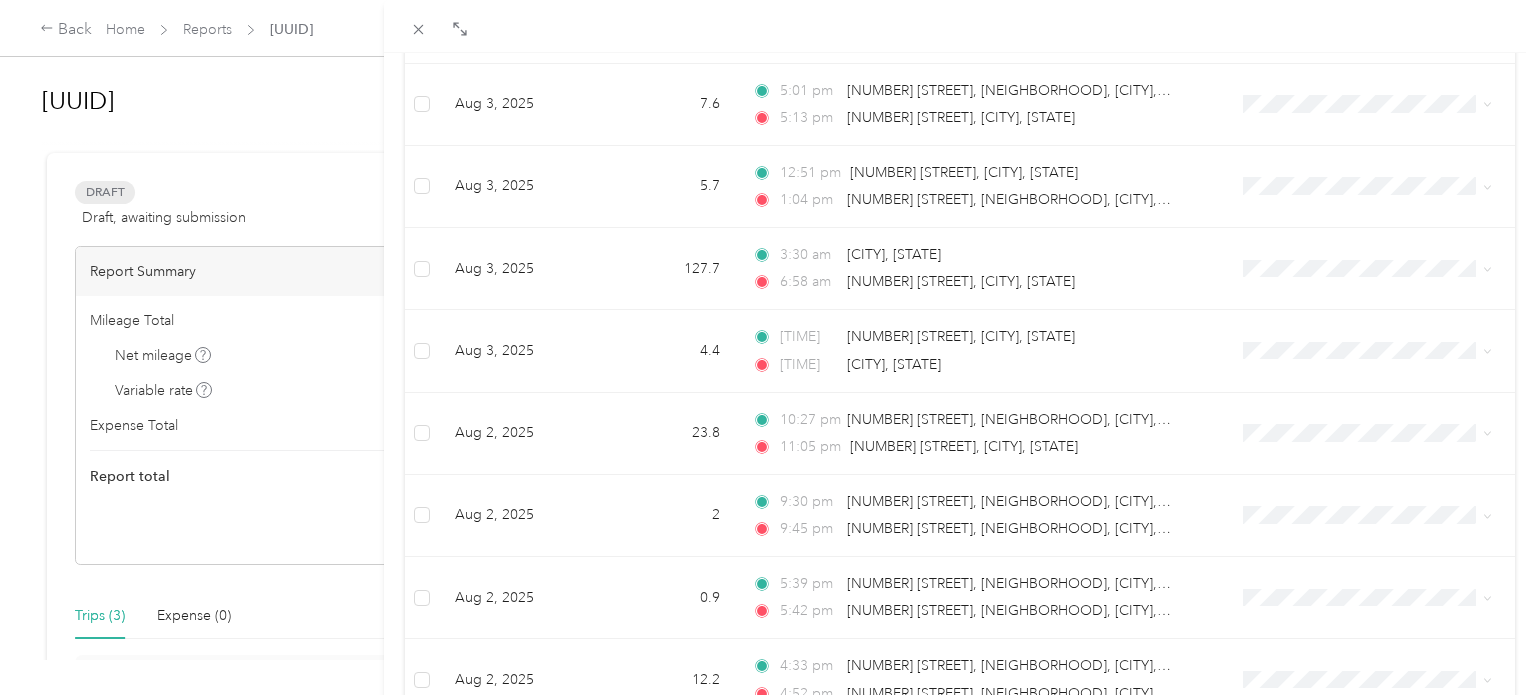 scroll, scrollTop: 0, scrollLeft: 0, axis: both 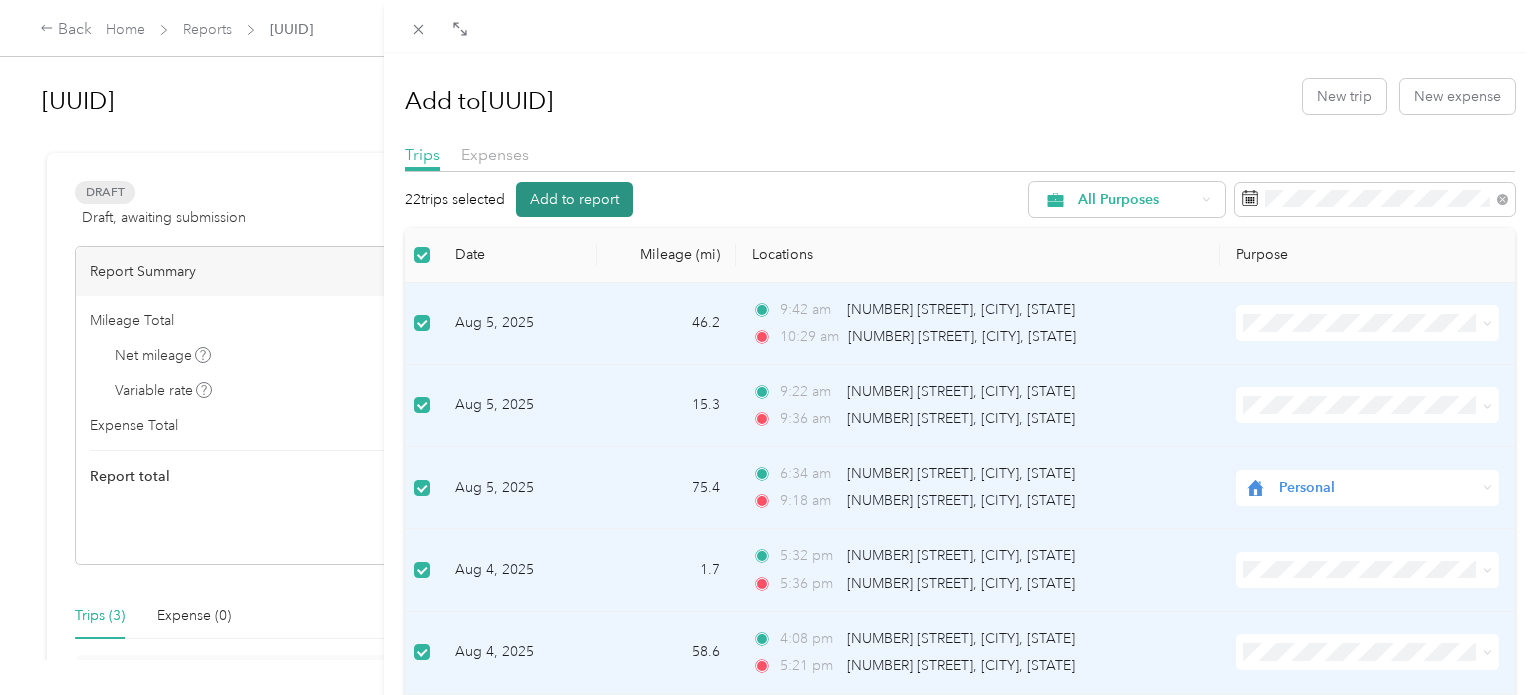 click on "Add to report" at bounding box center [574, 199] 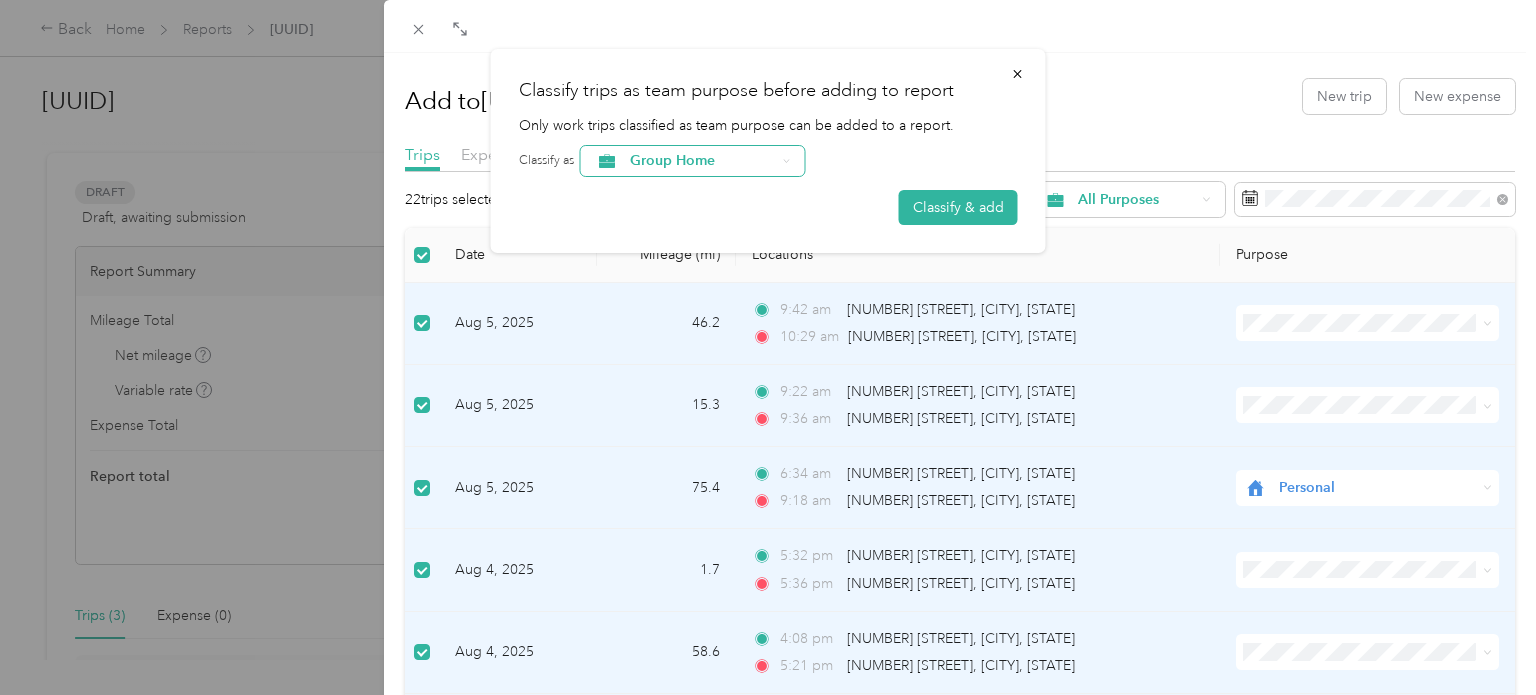 click on "Group Home" at bounding box center [702, 161] 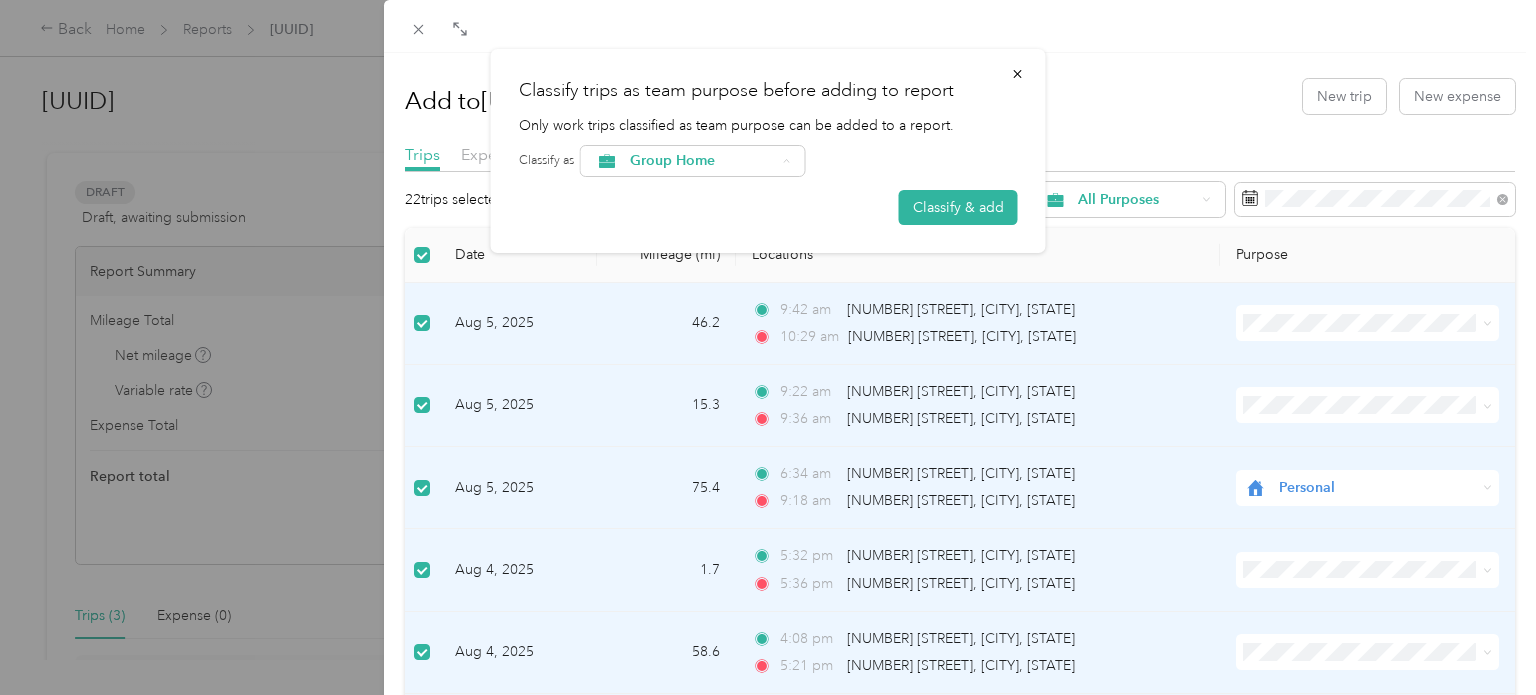 click on "Administration" at bounding box center [711, 265] 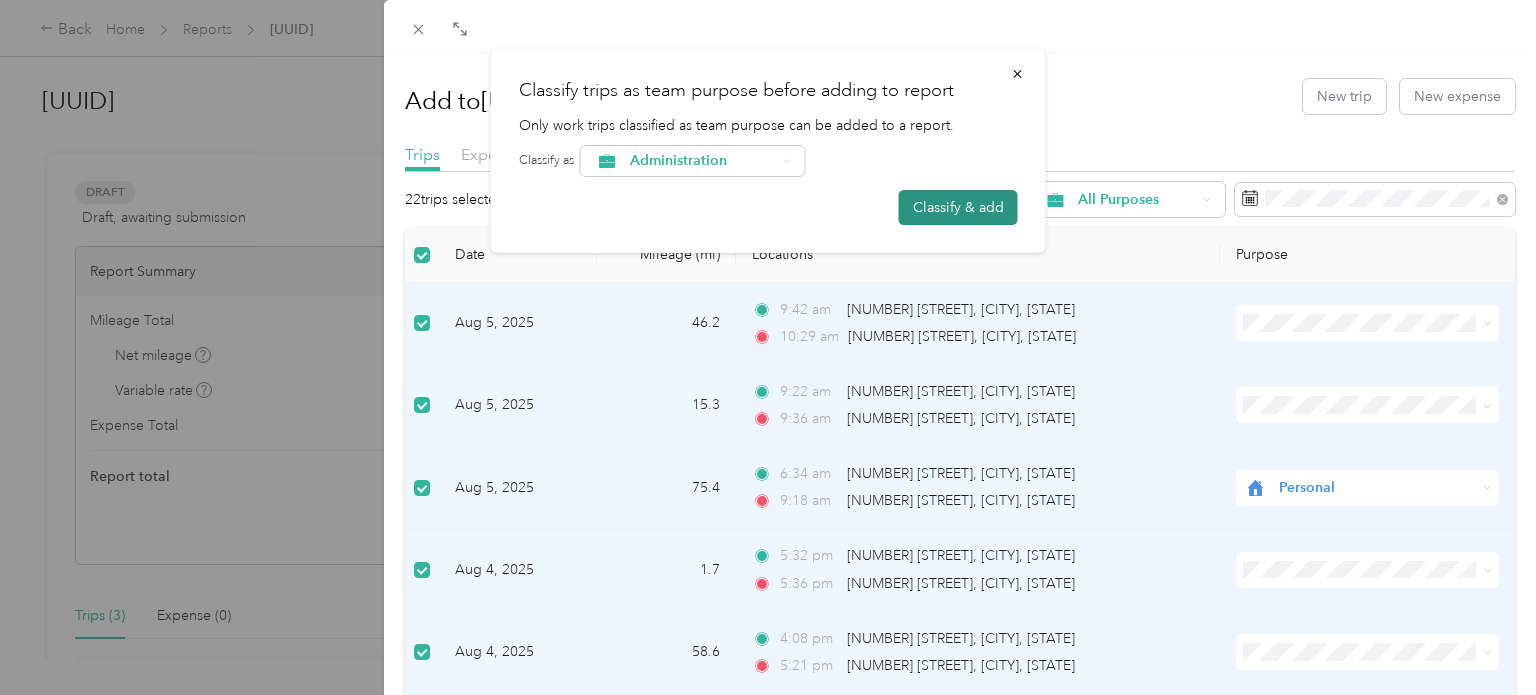 click on "Classify & add" at bounding box center (958, 207) 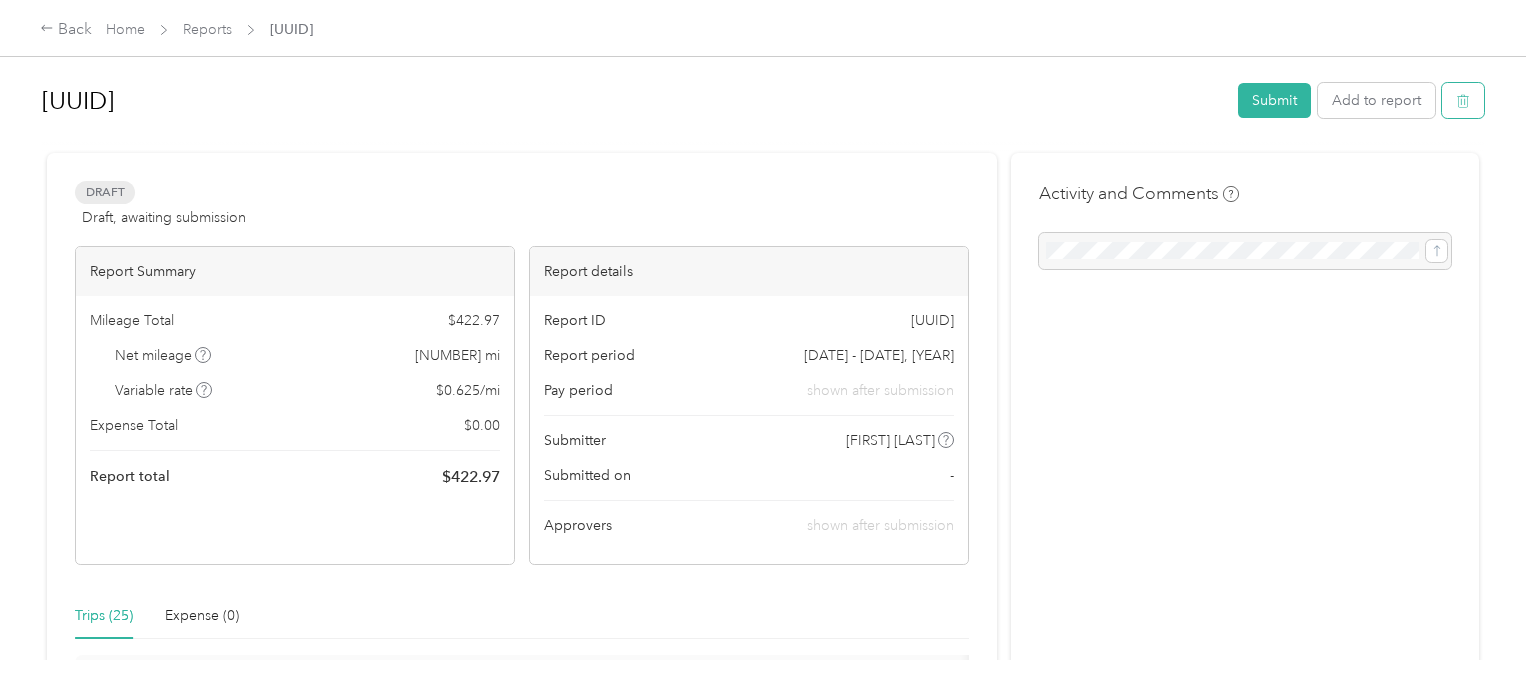 click 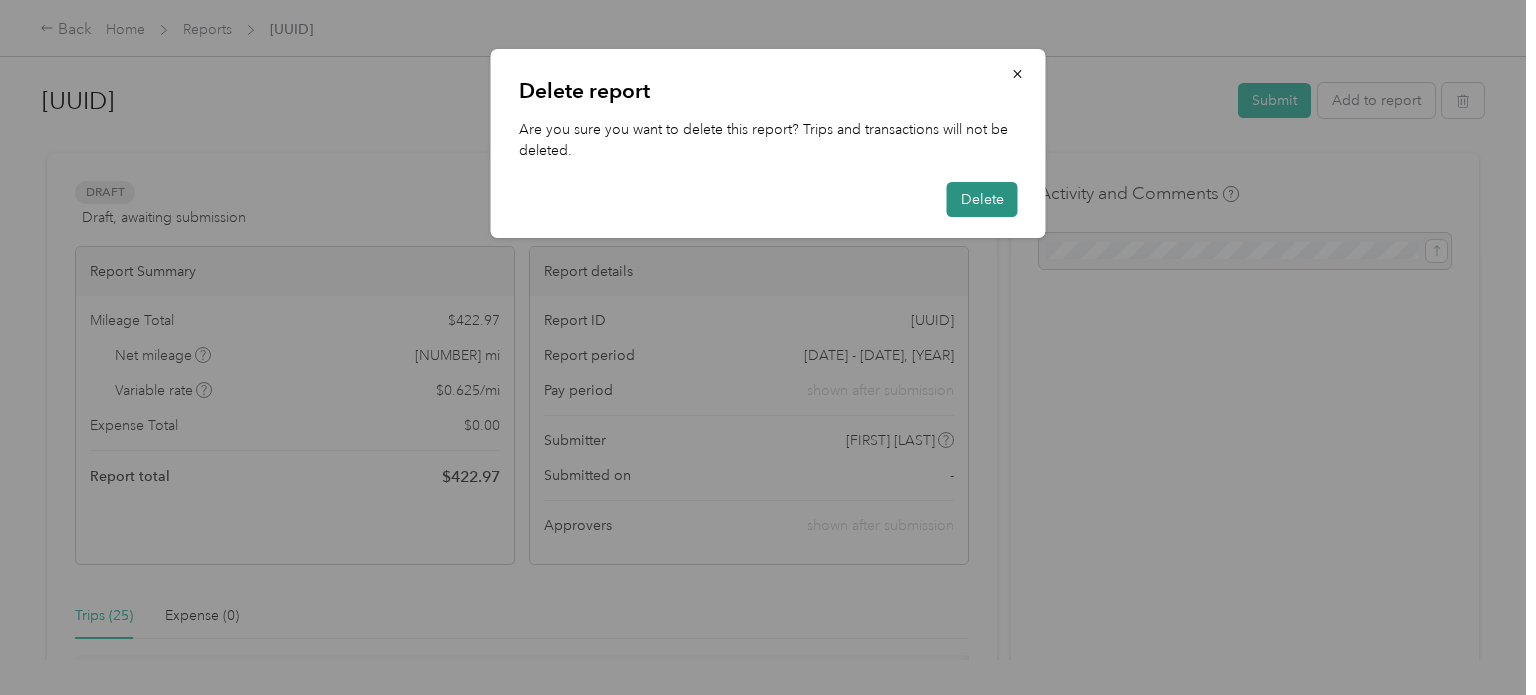 click on "Delete" at bounding box center (982, 199) 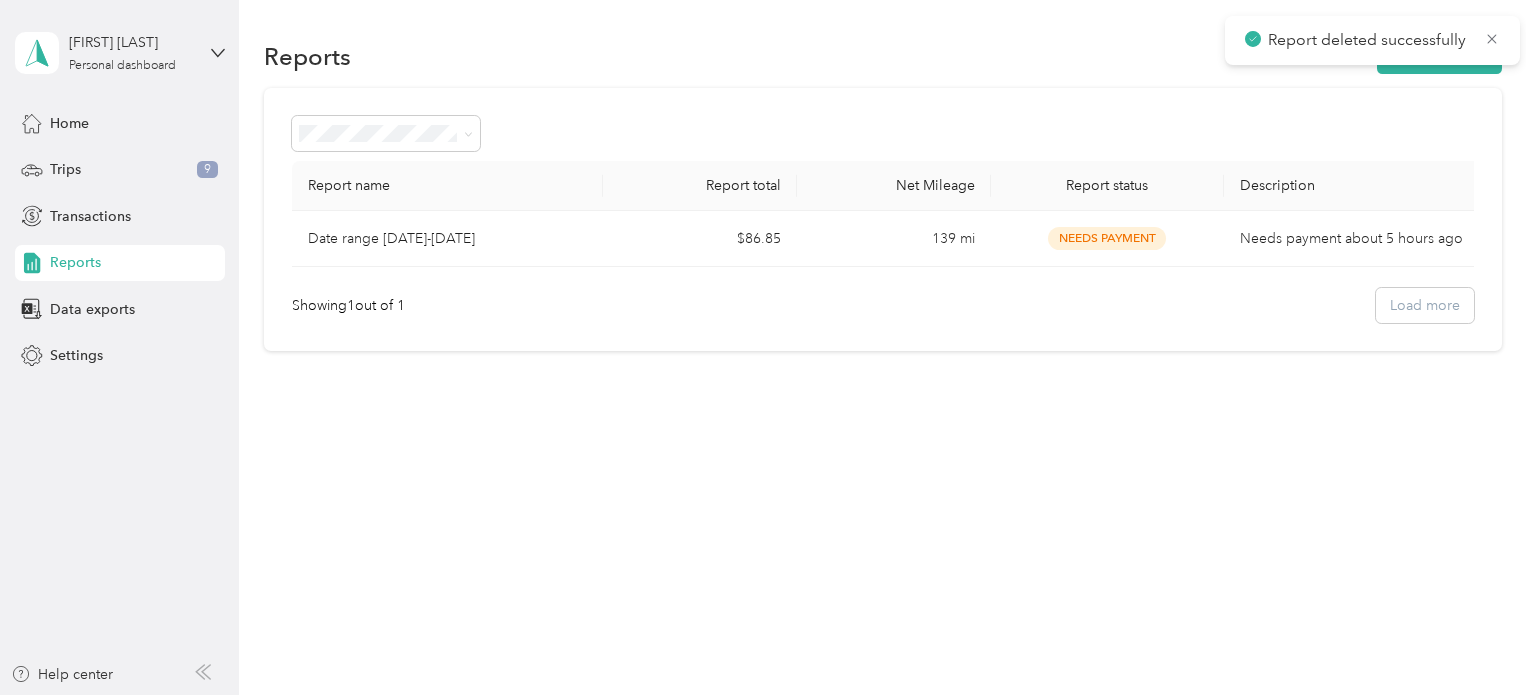 click on "Reports New Report Report name Report total Net Mileage Report status Description           Date range [DATE]-[DATE] [NUMBER] mi Needs Payment Needs payment about [TIME] Showing  1  out of   1 Load more" at bounding box center (883, 193) 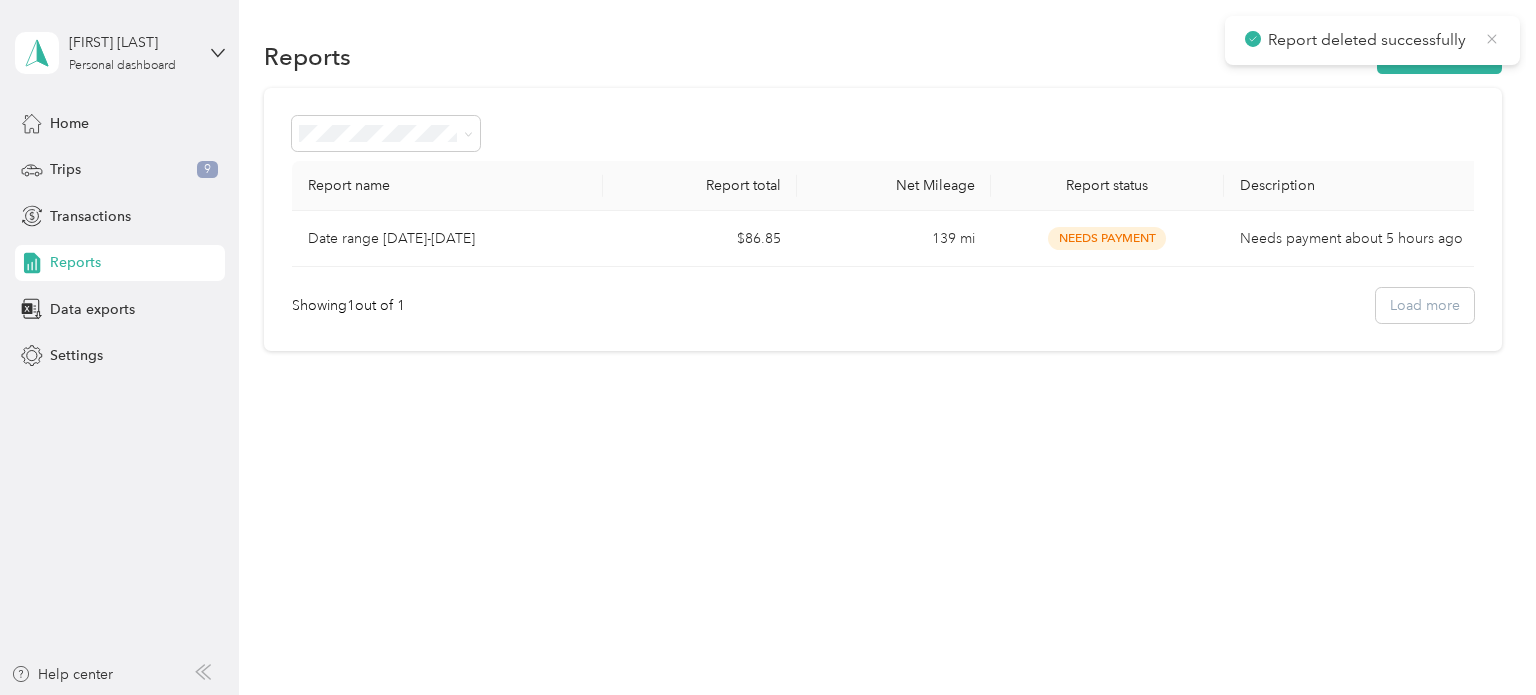 click 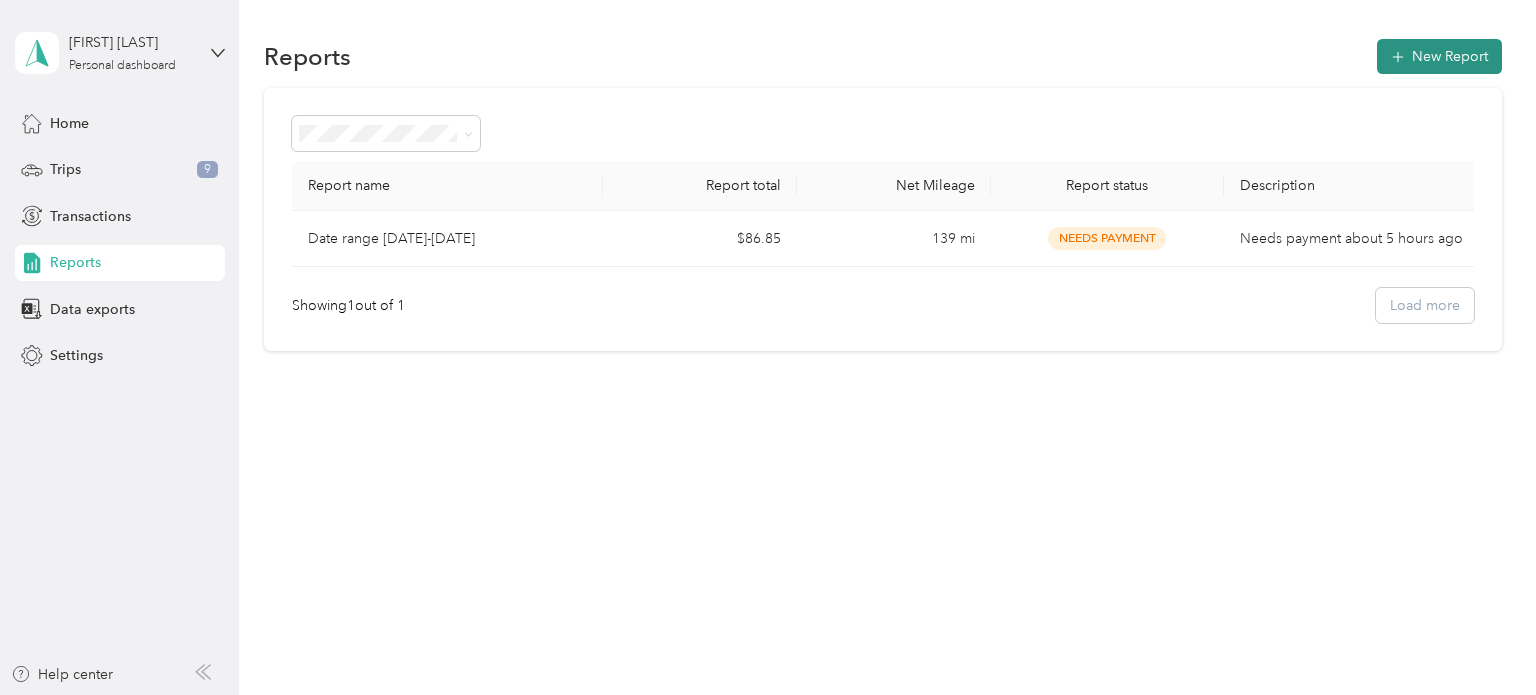 click on "New Report" at bounding box center (1439, 56) 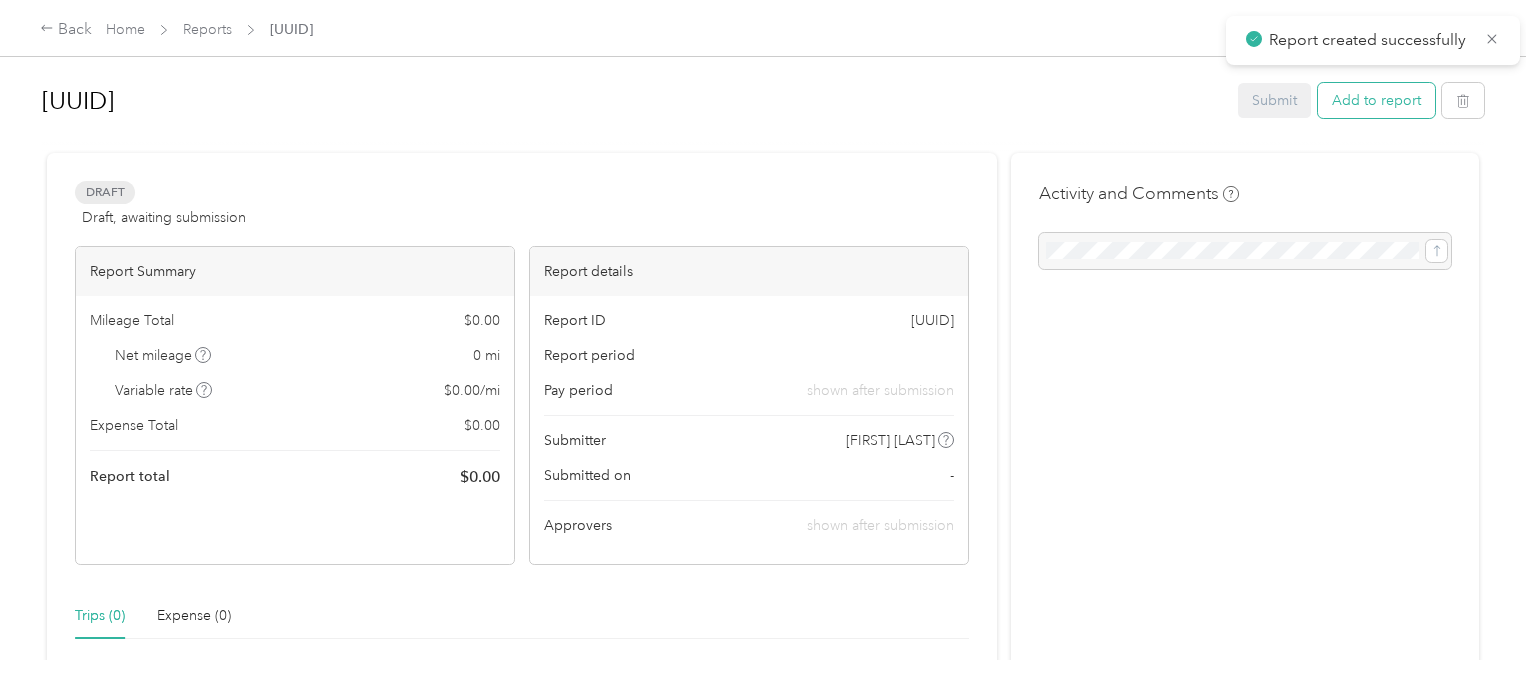 click on "Add to report" at bounding box center (1376, 100) 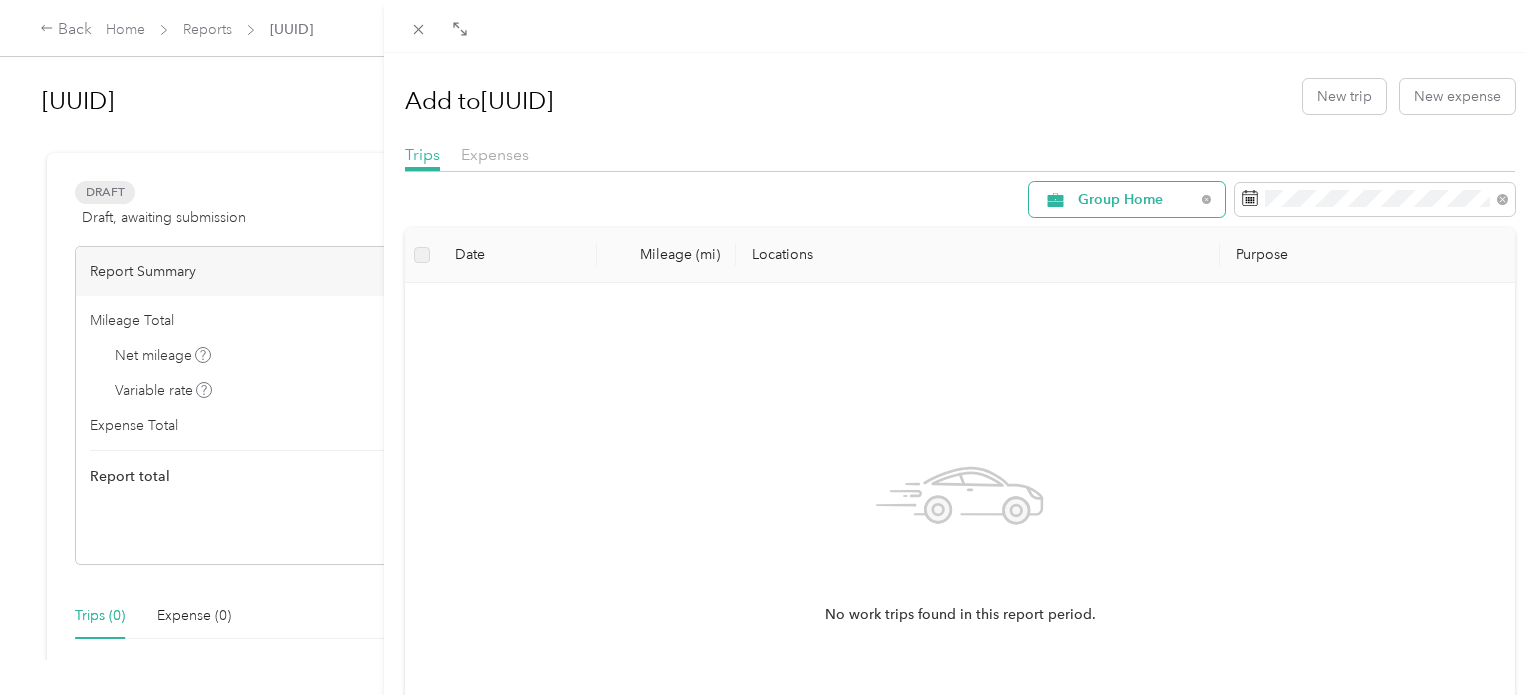 click on "Group Home" at bounding box center [1136, 200] 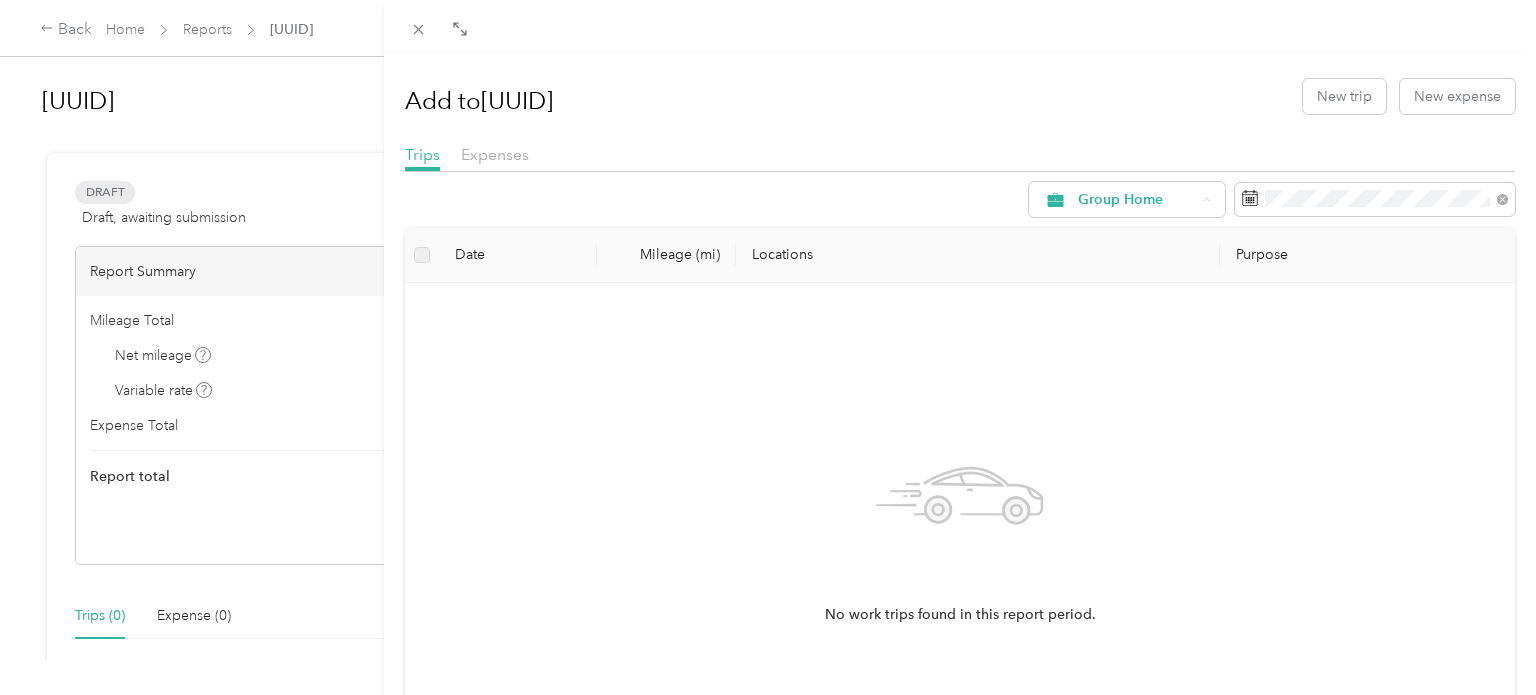 click on "Administration" at bounding box center (1145, 376) 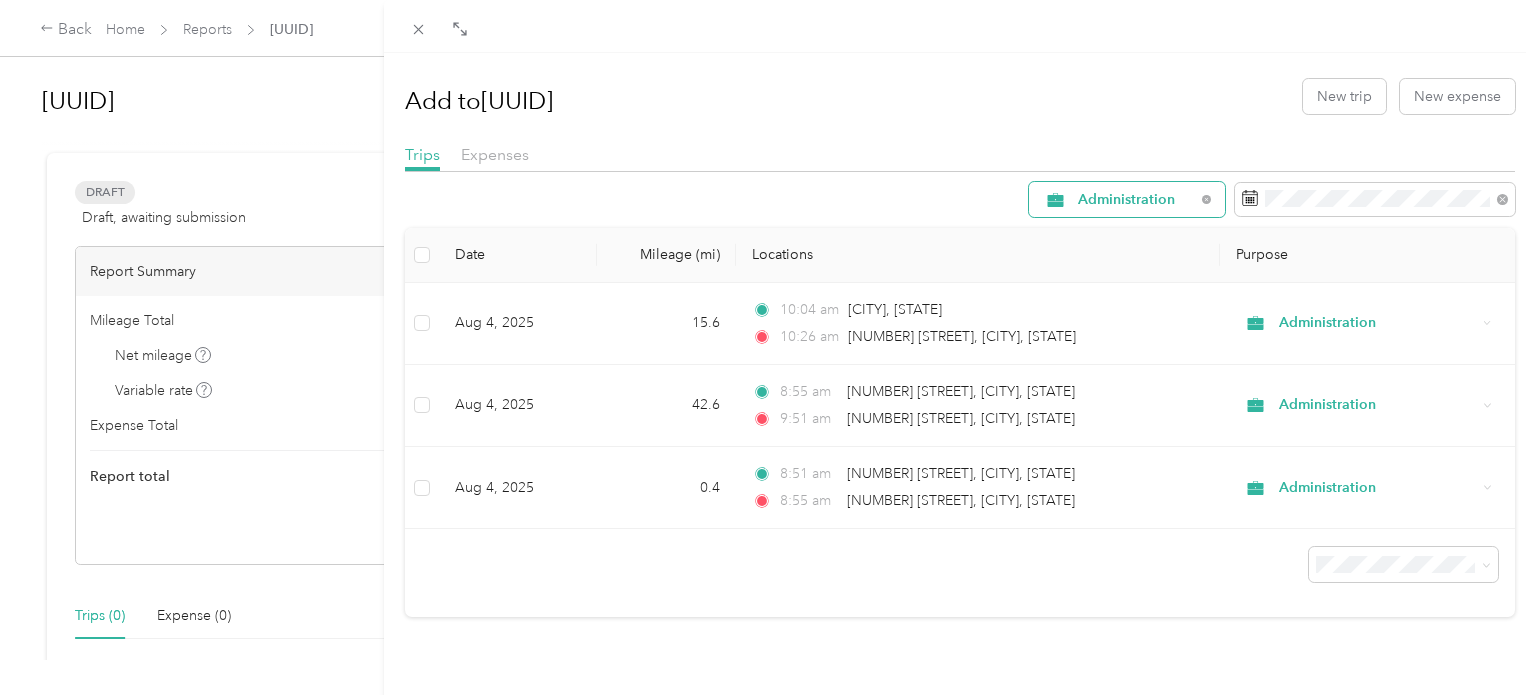 click on "Administration" at bounding box center [1136, 200] 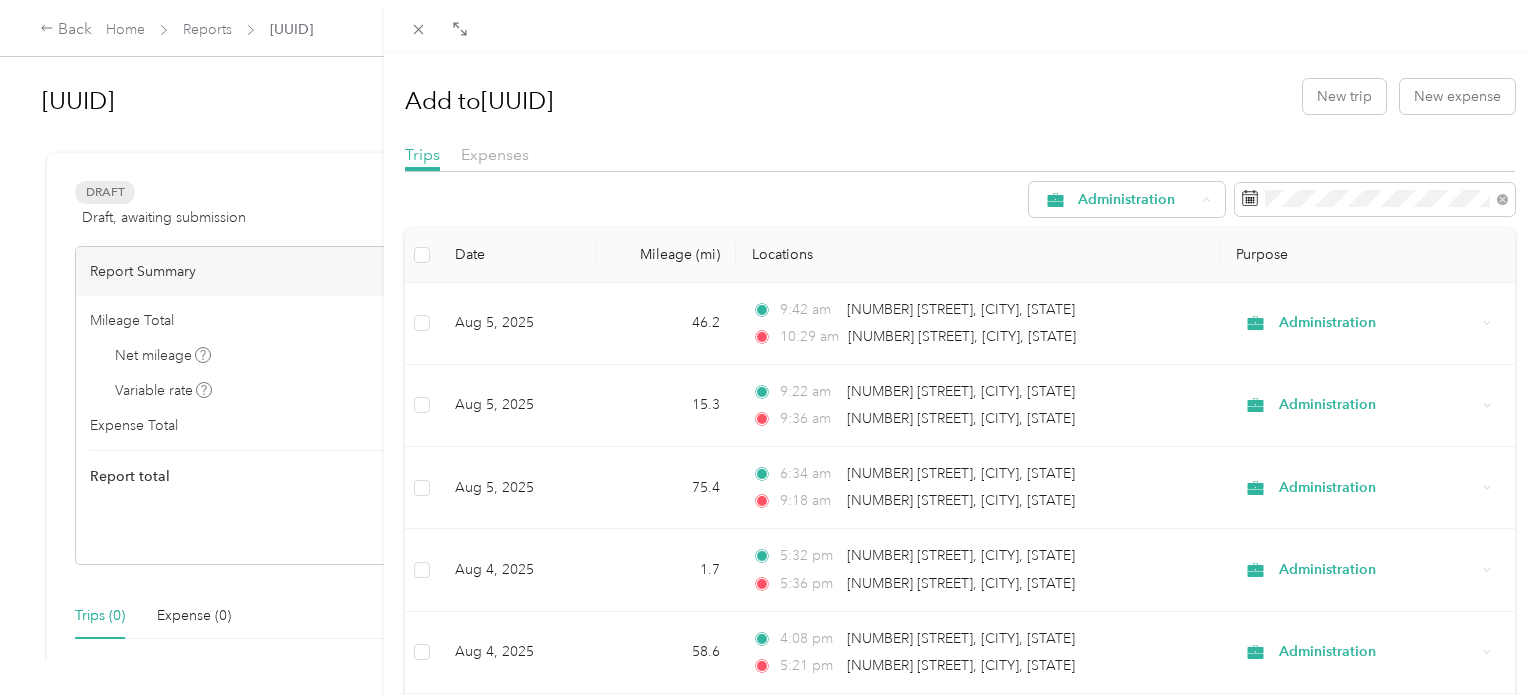 click on "All Purposes" at bounding box center [1145, 236] 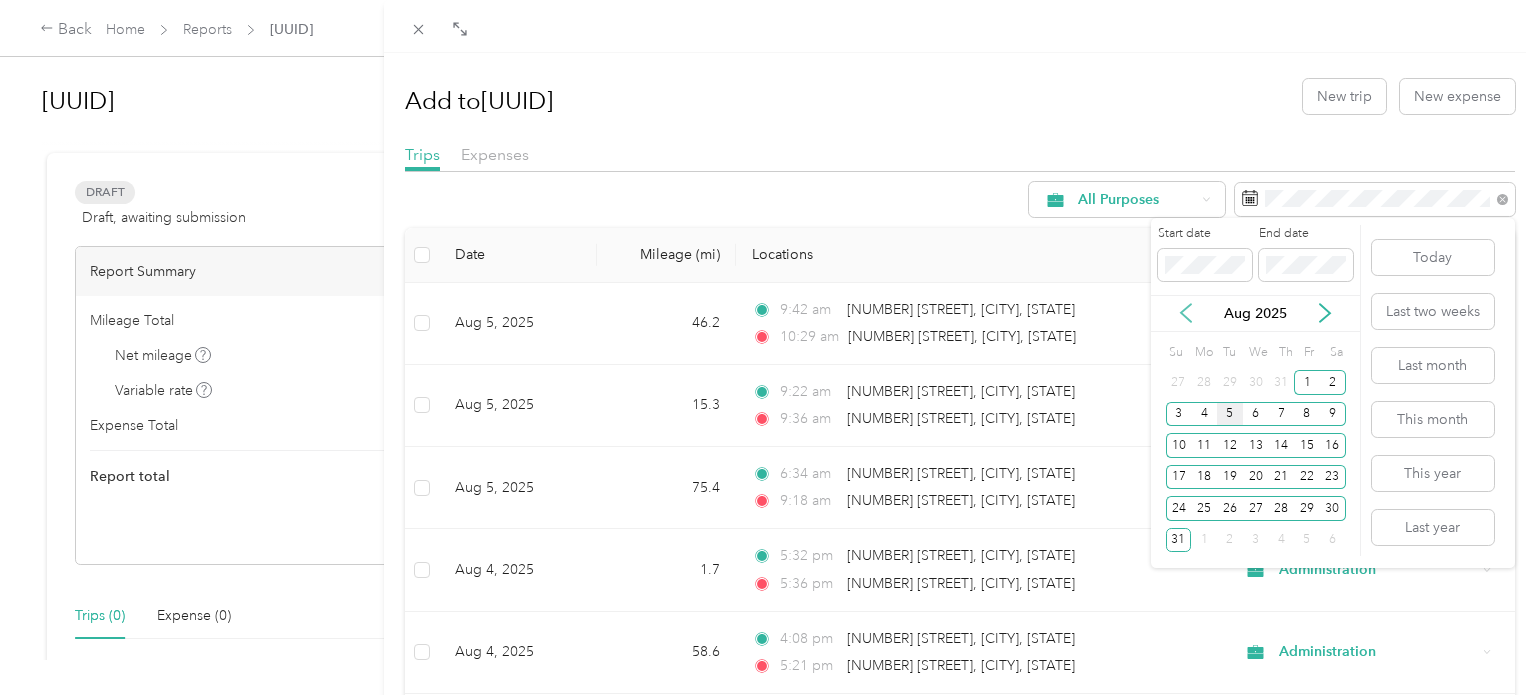 click 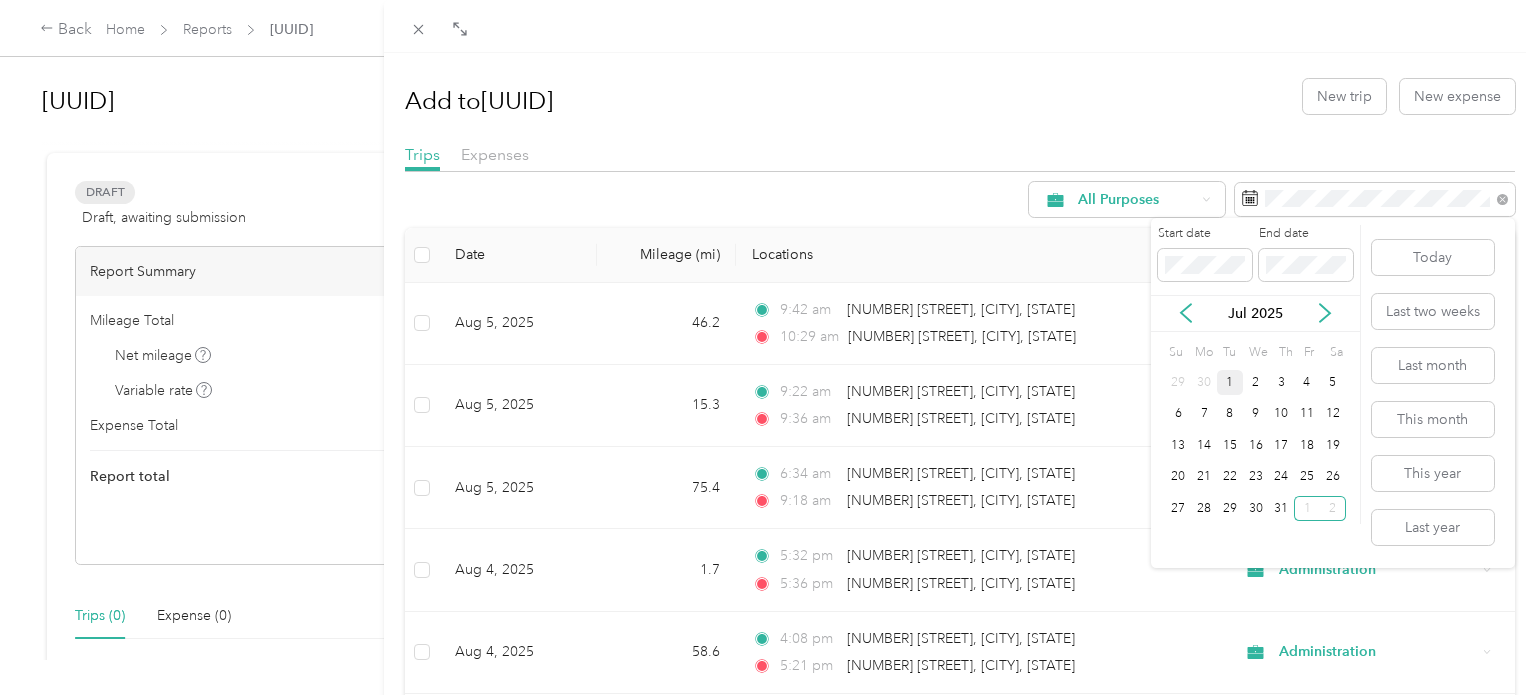 click on "1" at bounding box center (1230, 382) 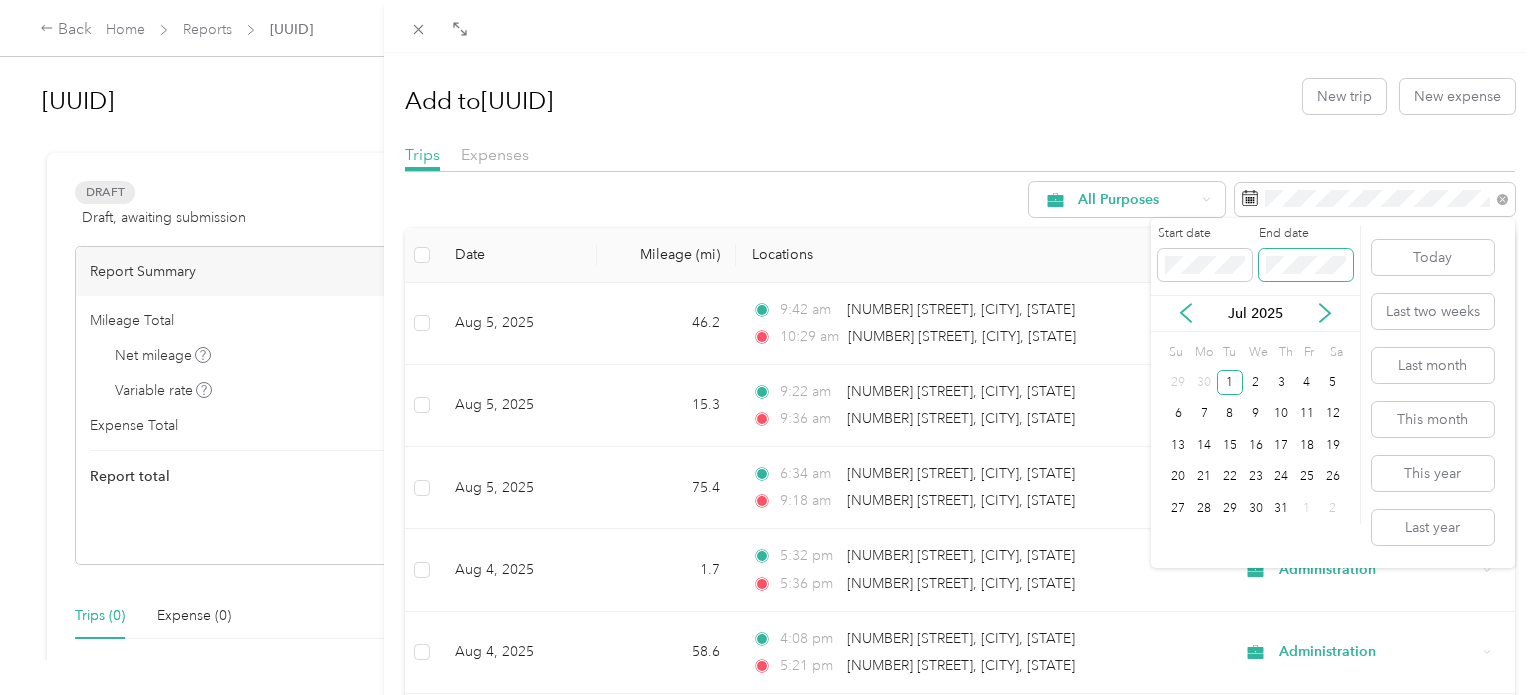 click at bounding box center [1306, 265] 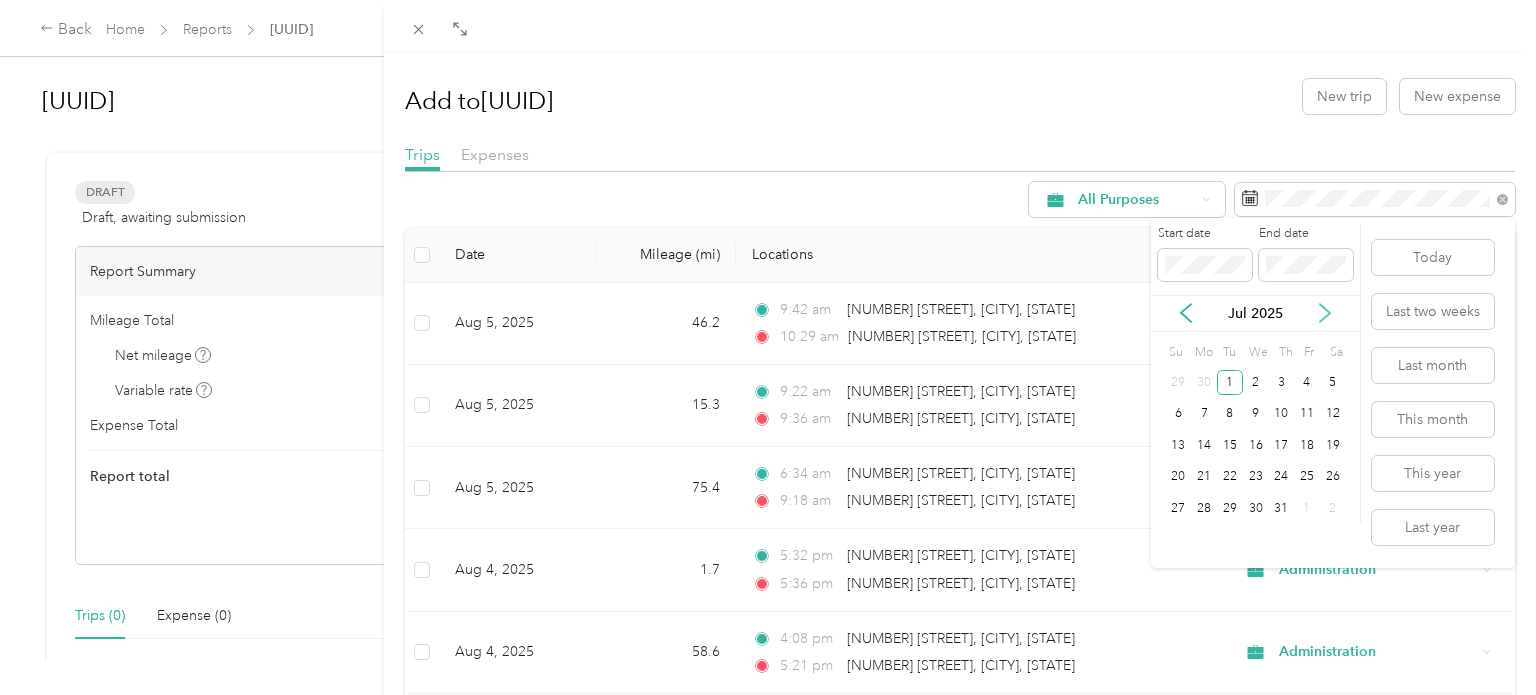 click 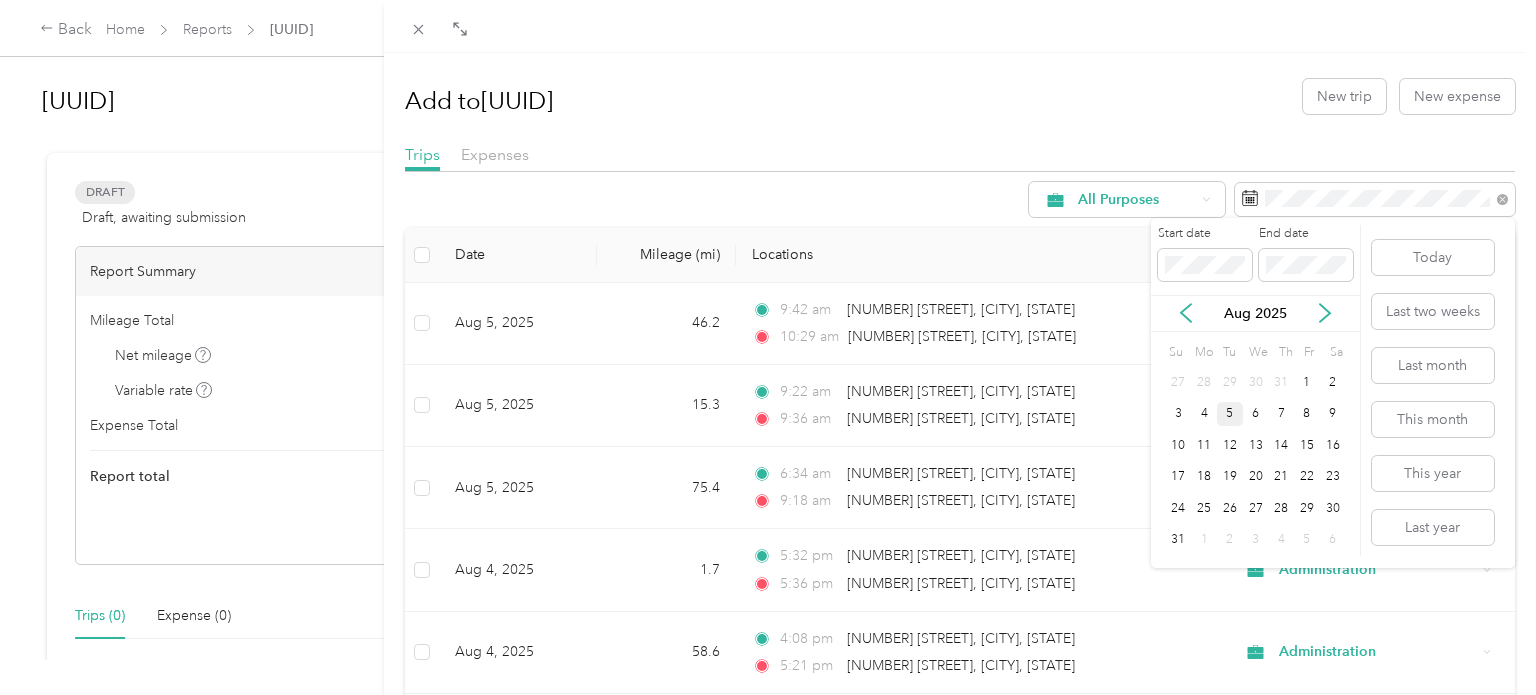click on "5" at bounding box center [1230, 414] 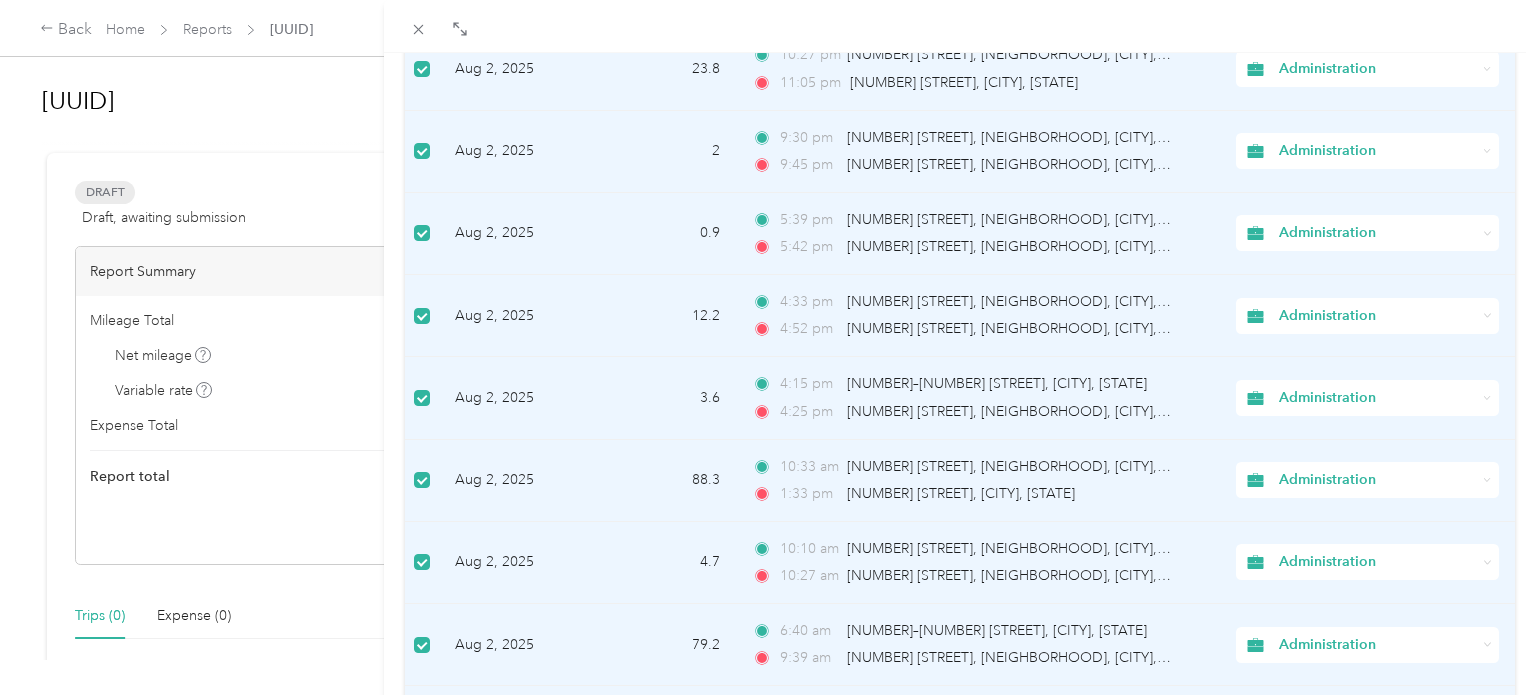 scroll, scrollTop: 1507, scrollLeft: 0, axis: vertical 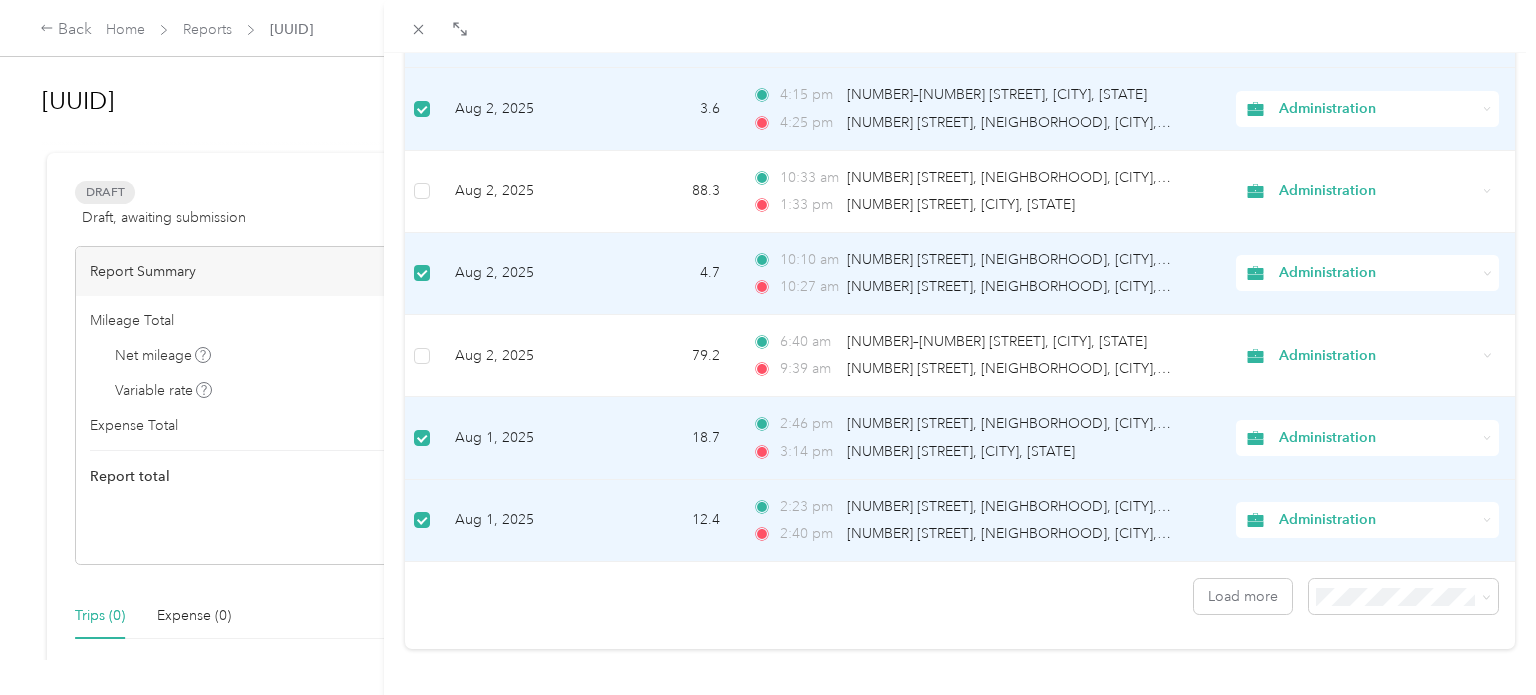 click at bounding box center [422, 273] 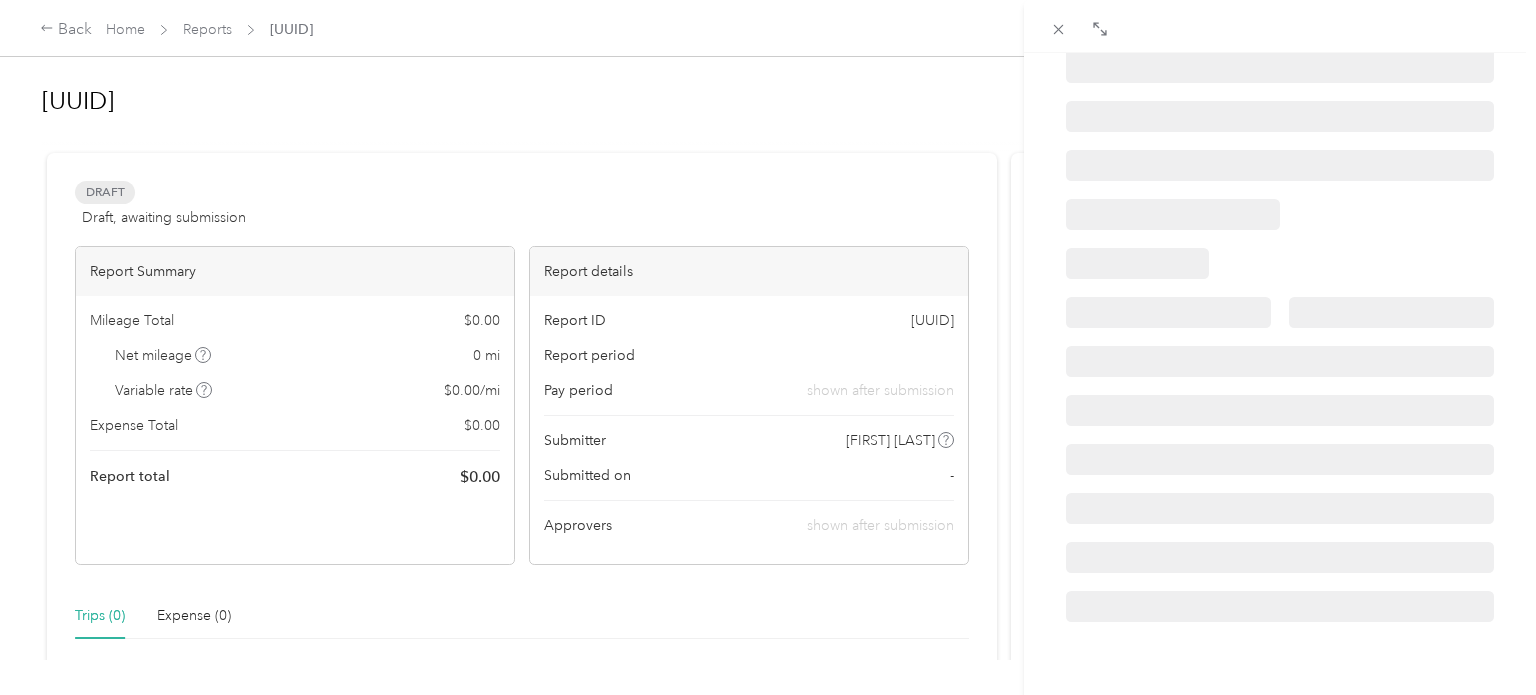 scroll, scrollTop: 423, scrollLeft: 0, axis: vertical 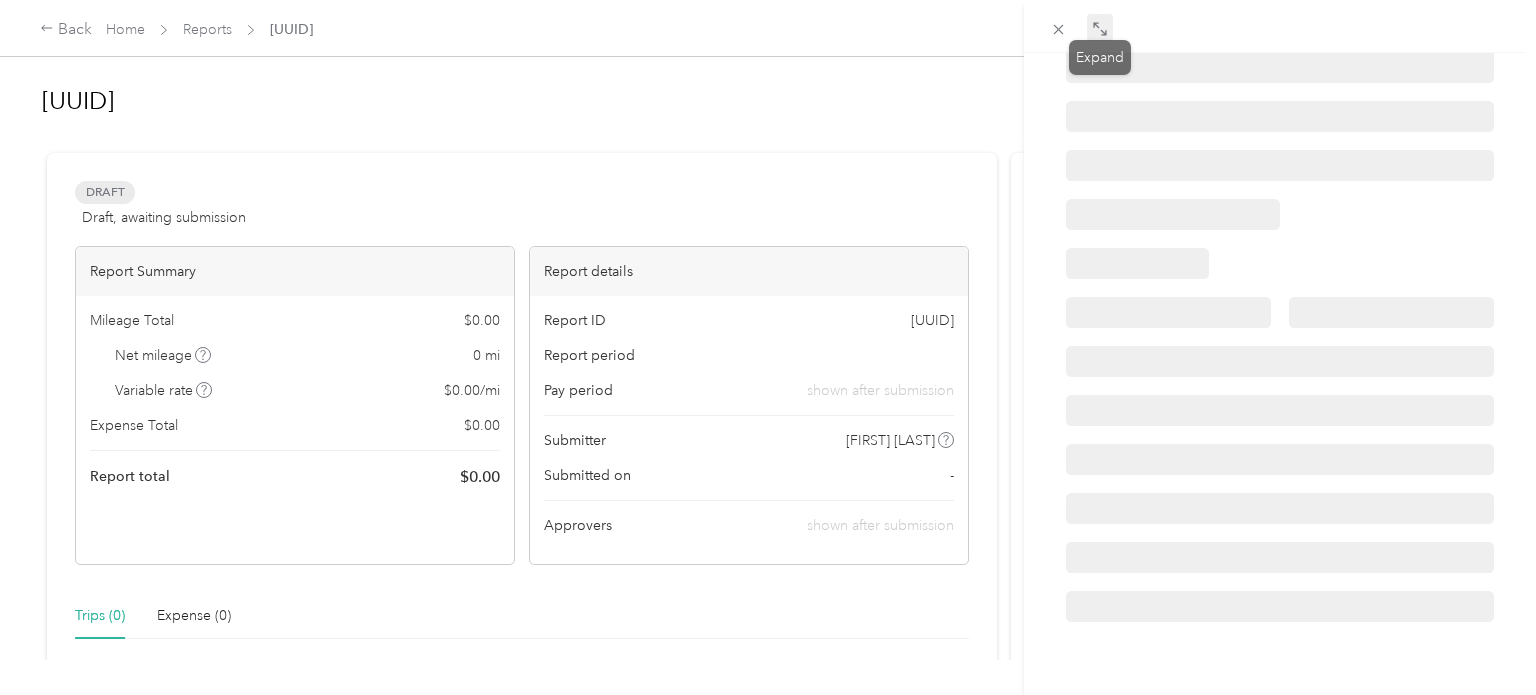 click 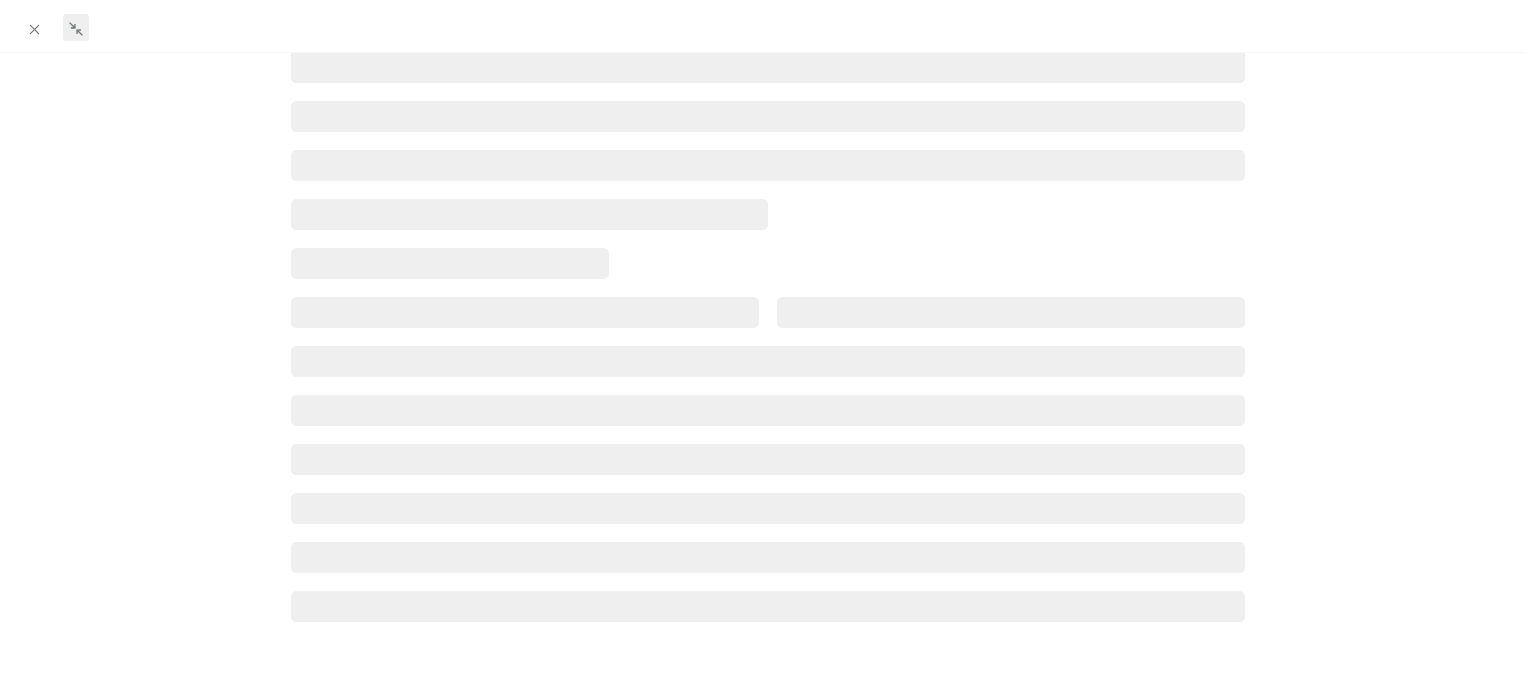click on "BACK Trips Trip detail" at bounding box center (768, 143) 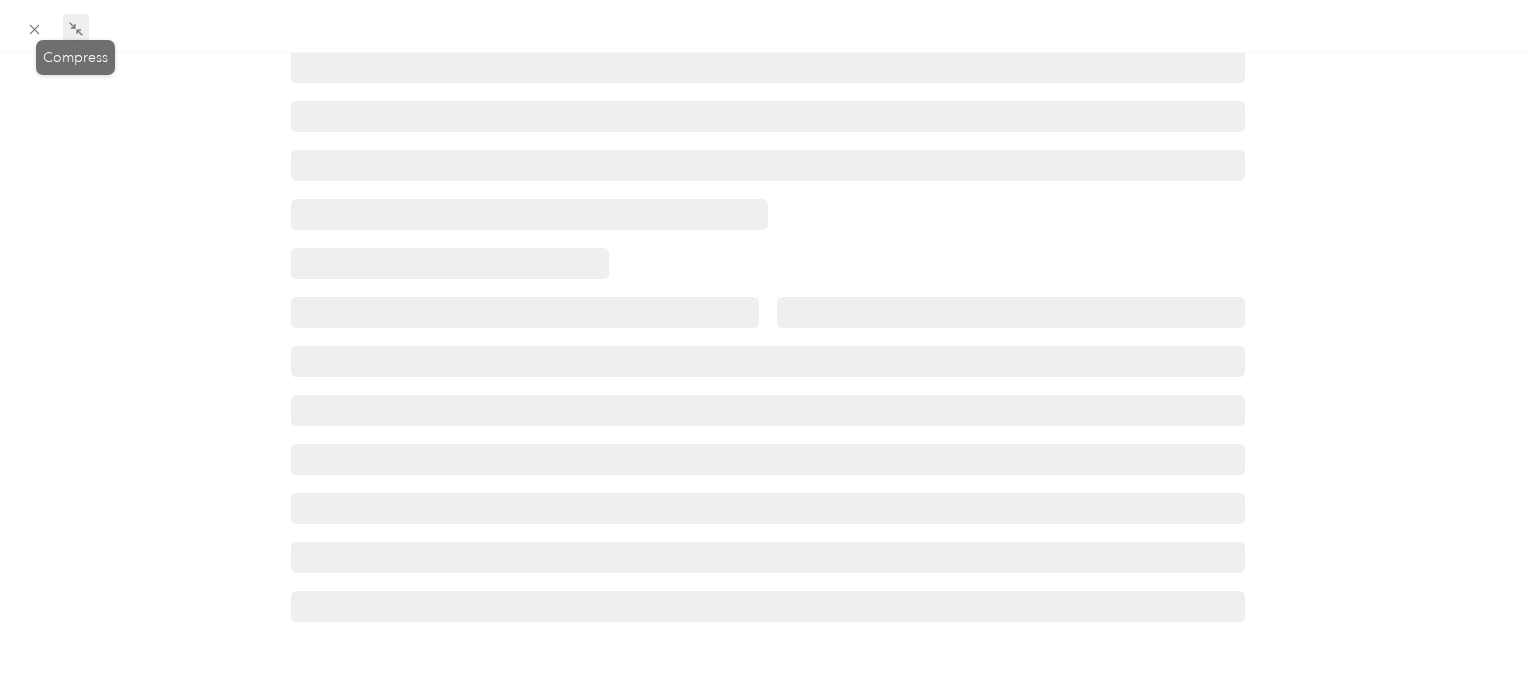 click at bounding box center (76, 28) 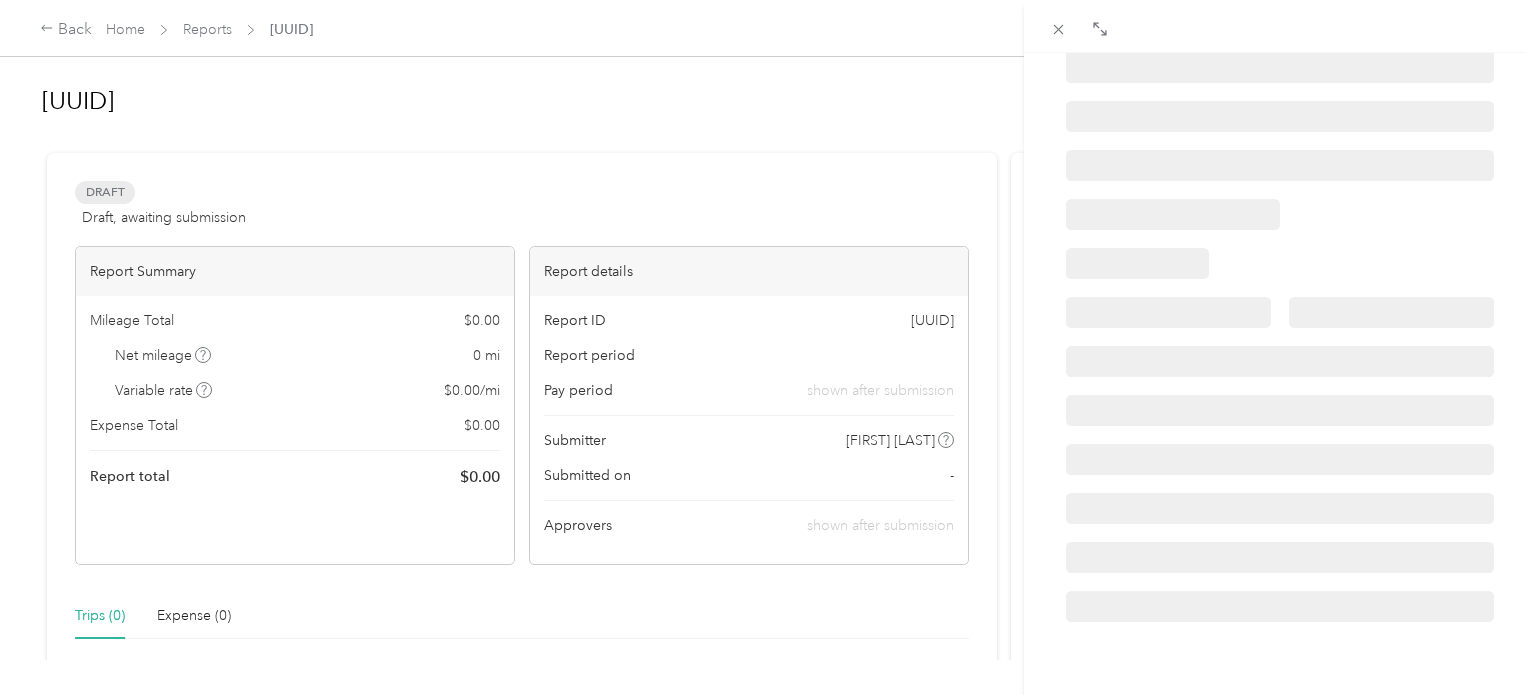 click on "BACK Trips Trip detail" at bounding box center [768, 347] 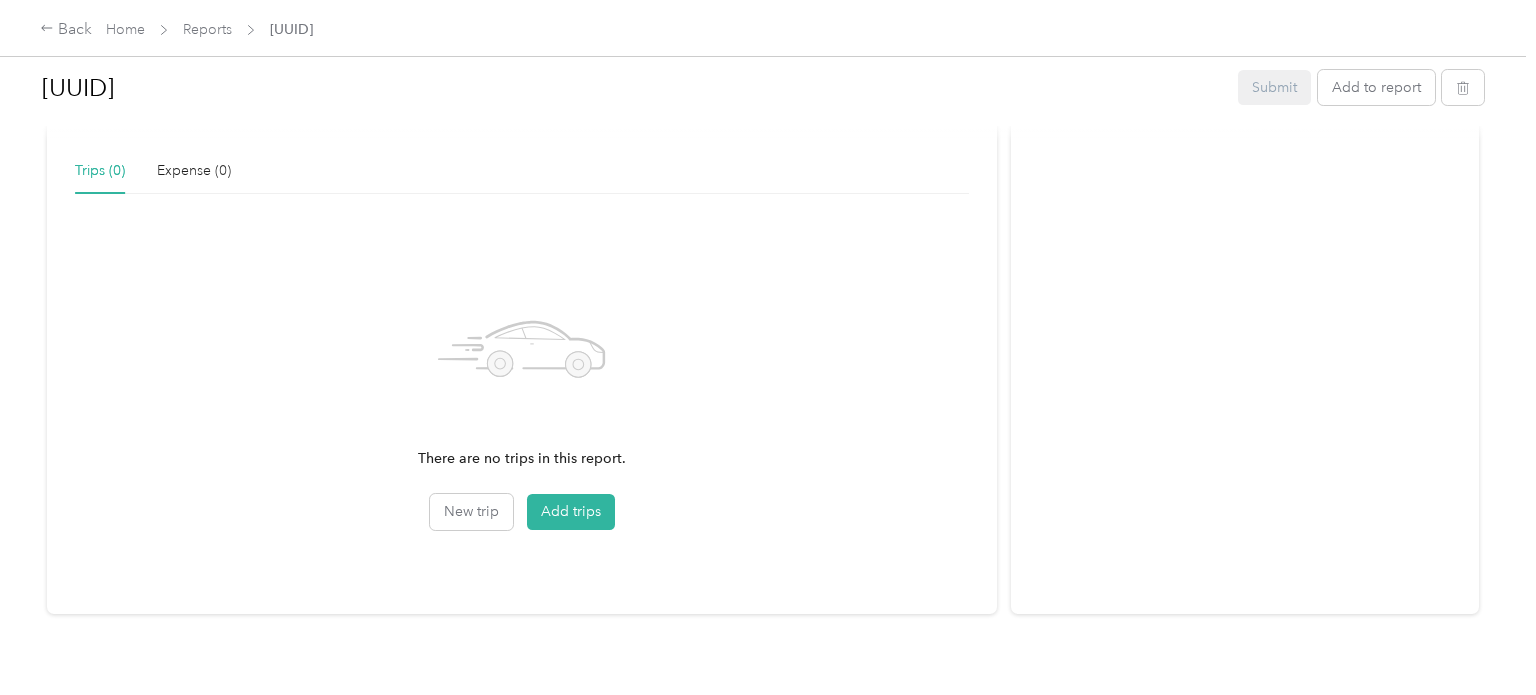 scroll, scrollTop: 0, scrollLeft: 0, axis: both 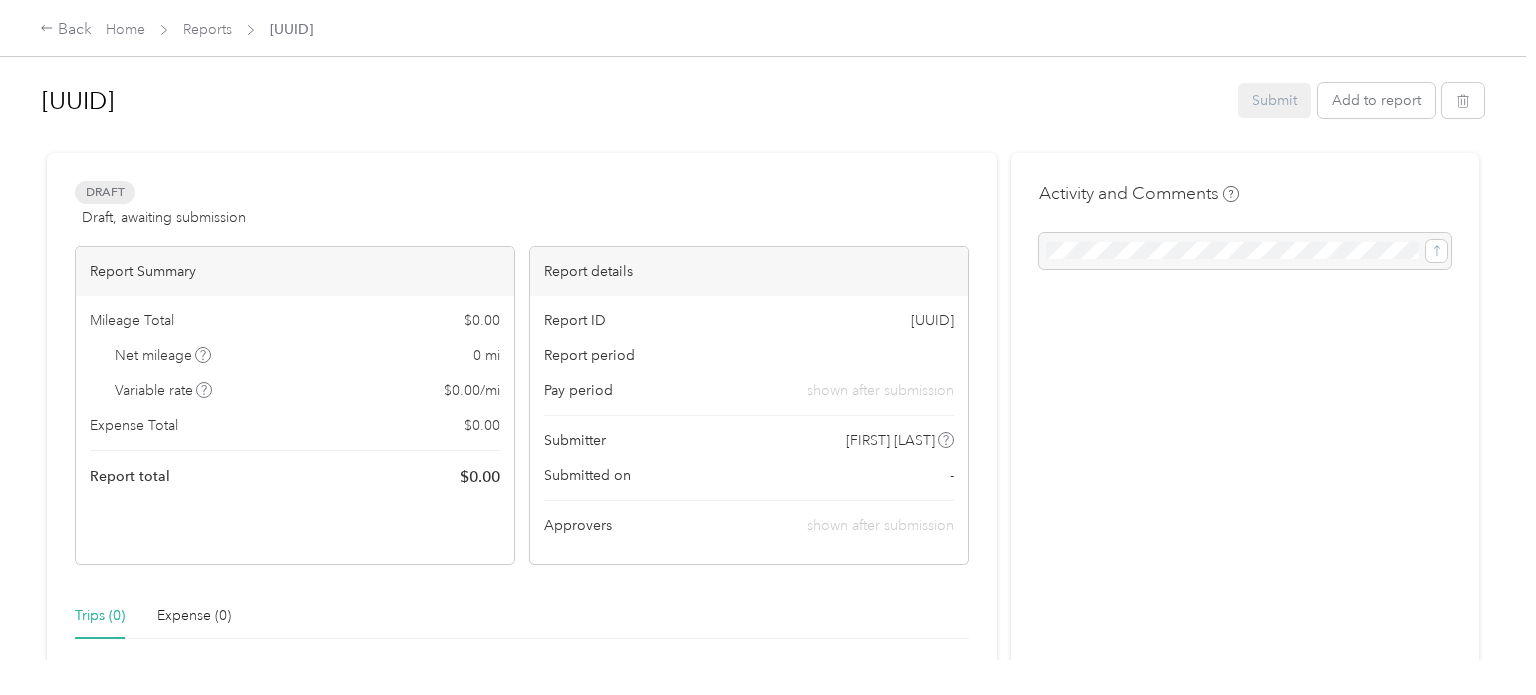 click on "Draft" at bounding box center (105, 192) 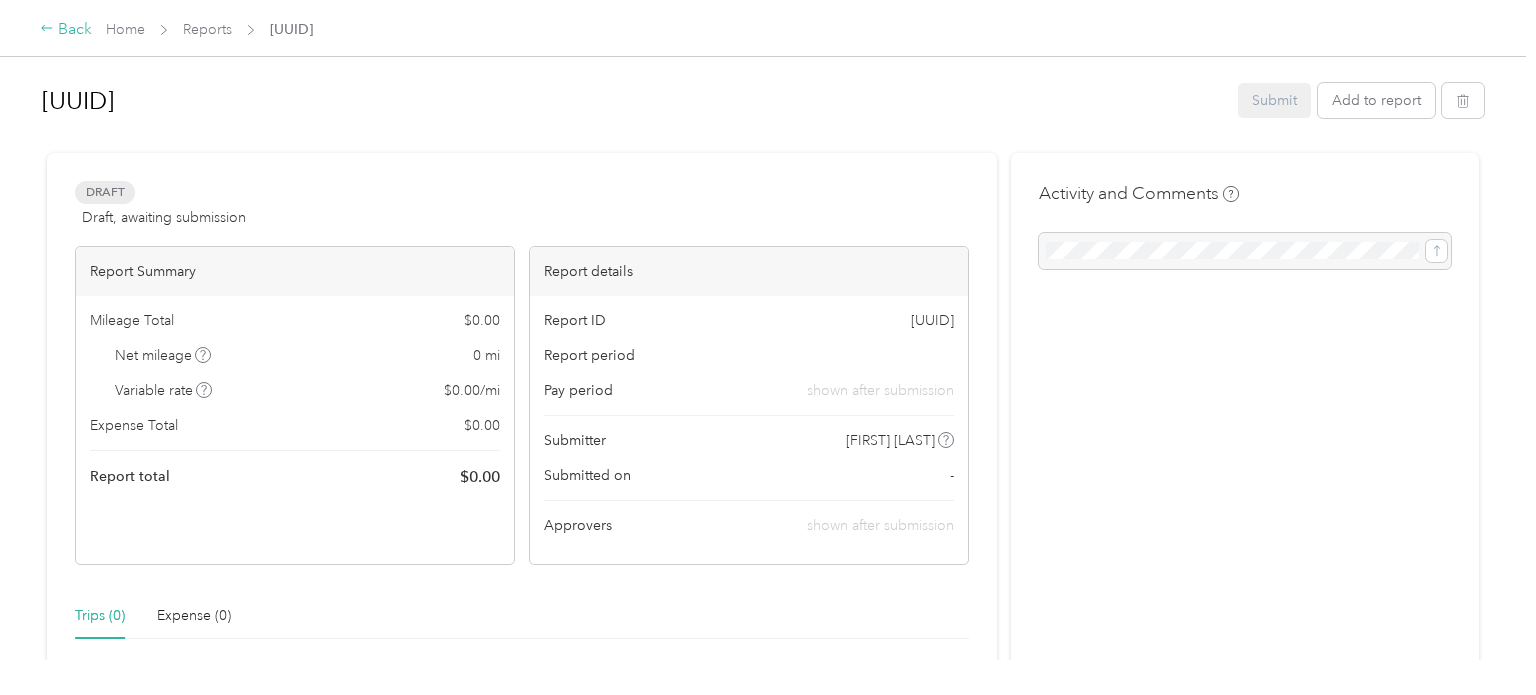 click on "Back" at bounding box center [66, 30] 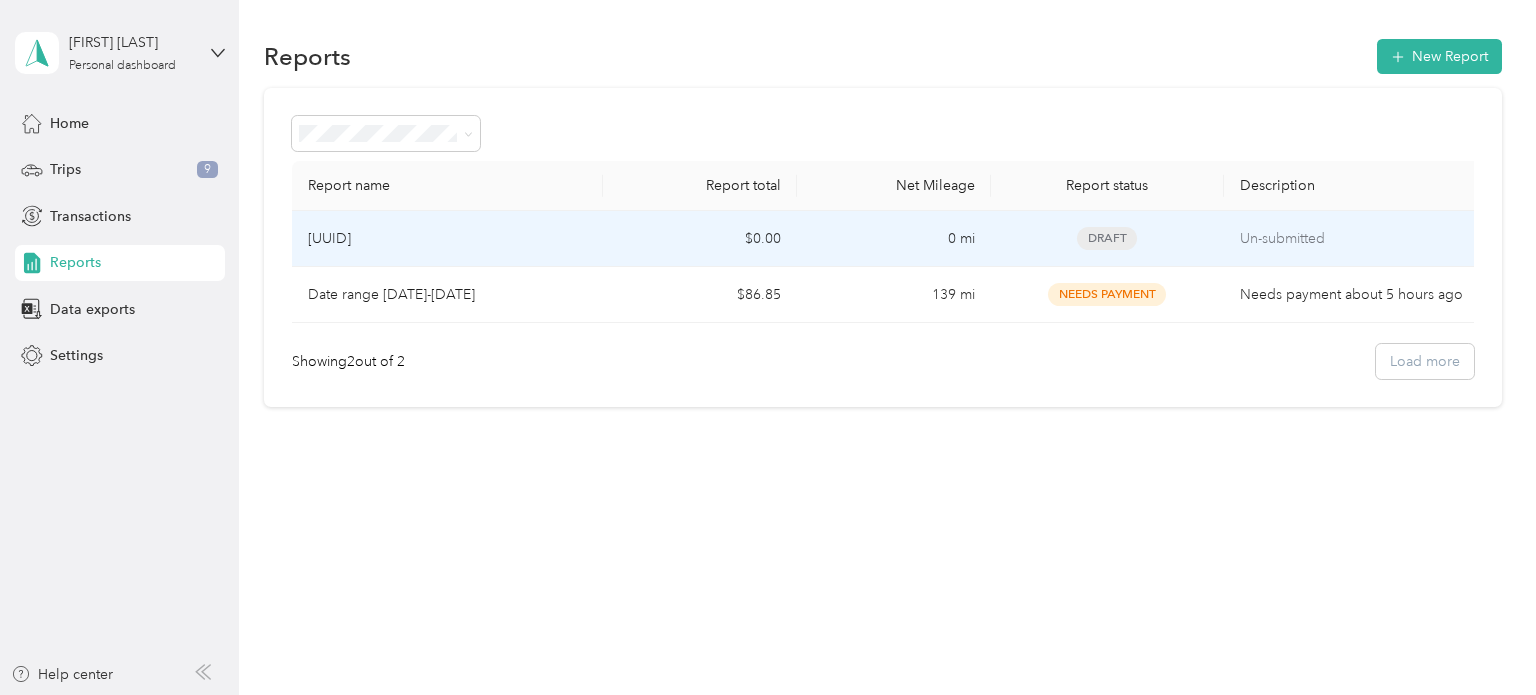 click on "[UUID]" at bounding box center [447, 239] 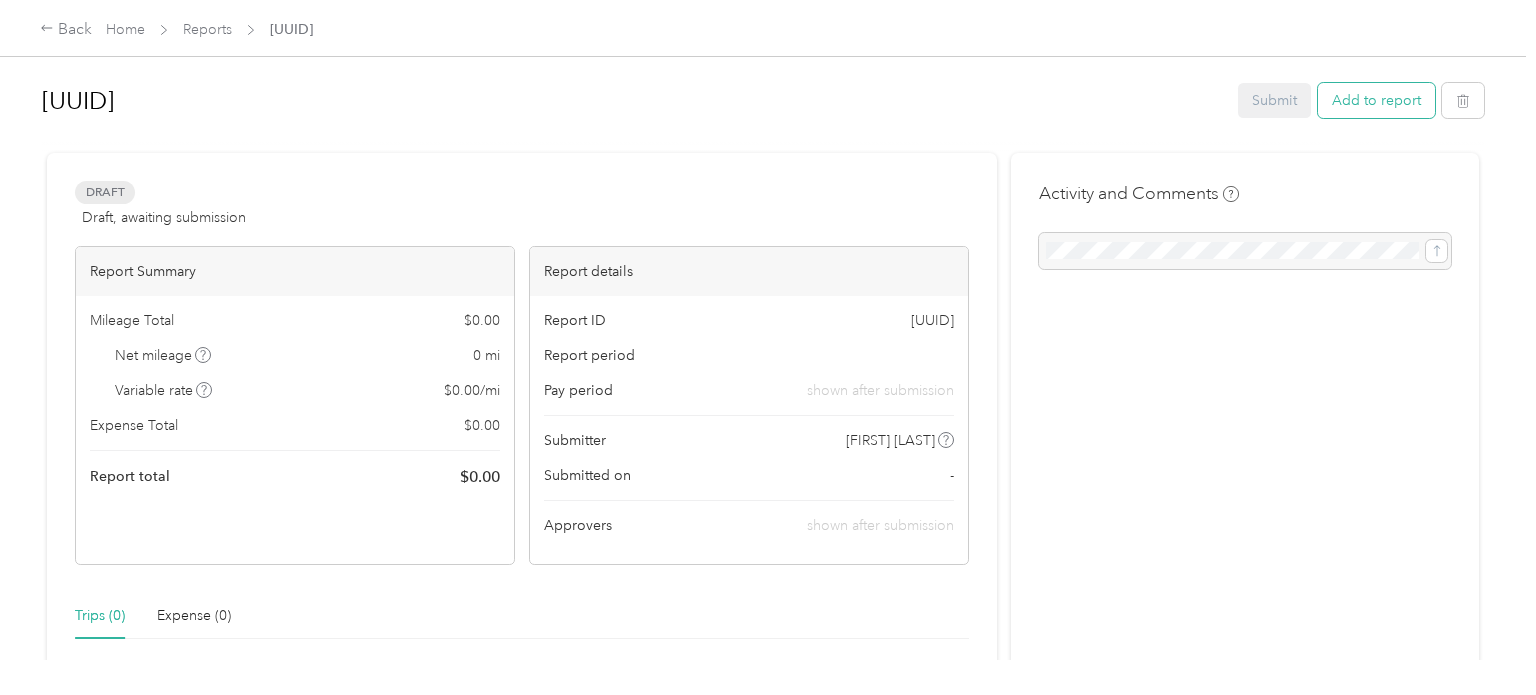 click on "Add to report" at bounding box center [1376, 100] 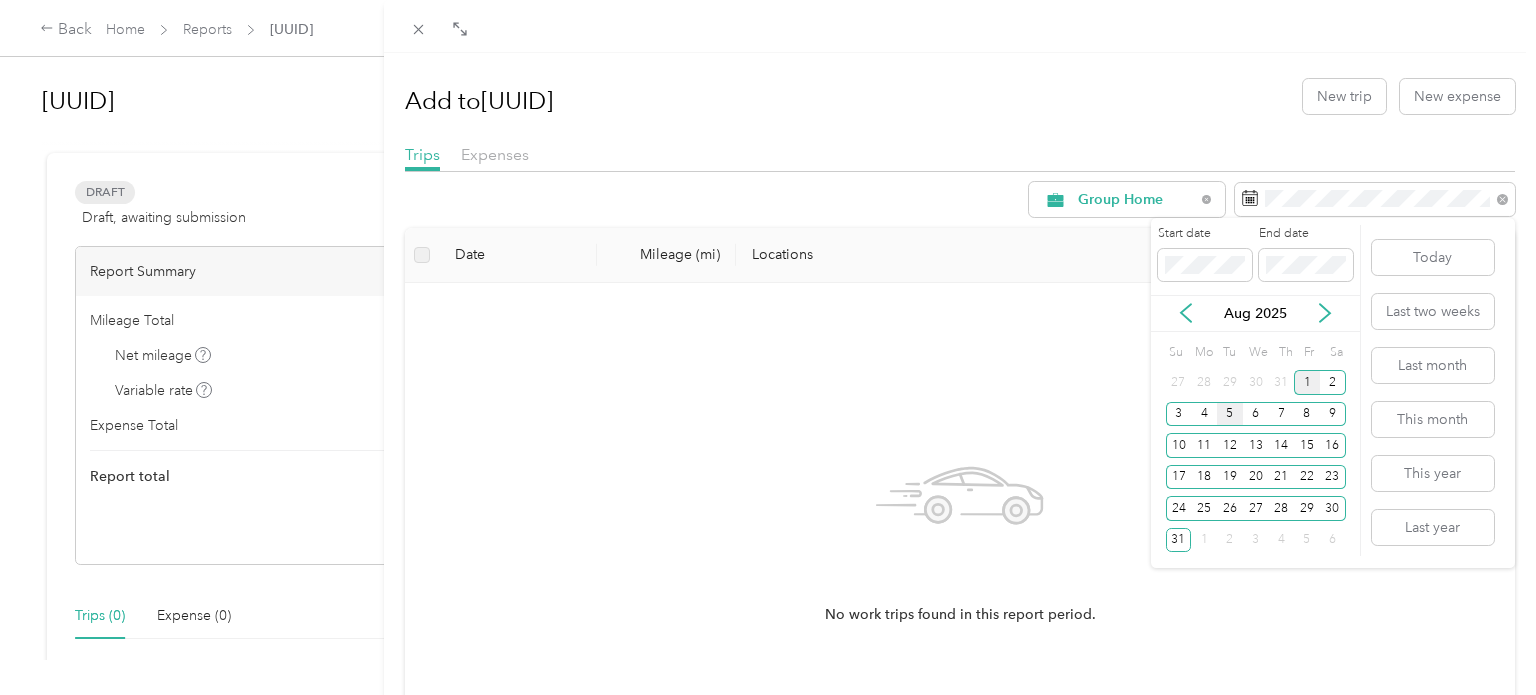 click on "1" at bounding box center (1307, 382) 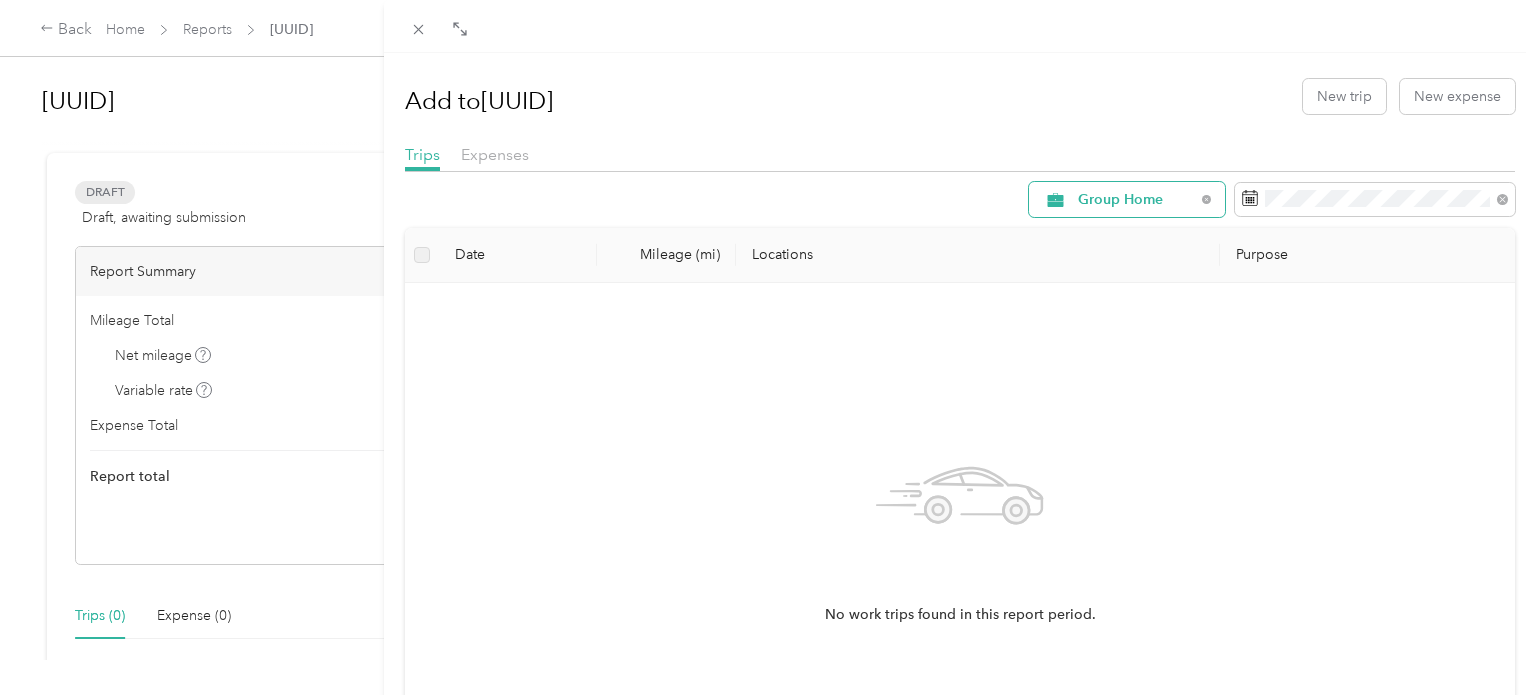 click on "Group Home" at bounding box center [1127, 199] 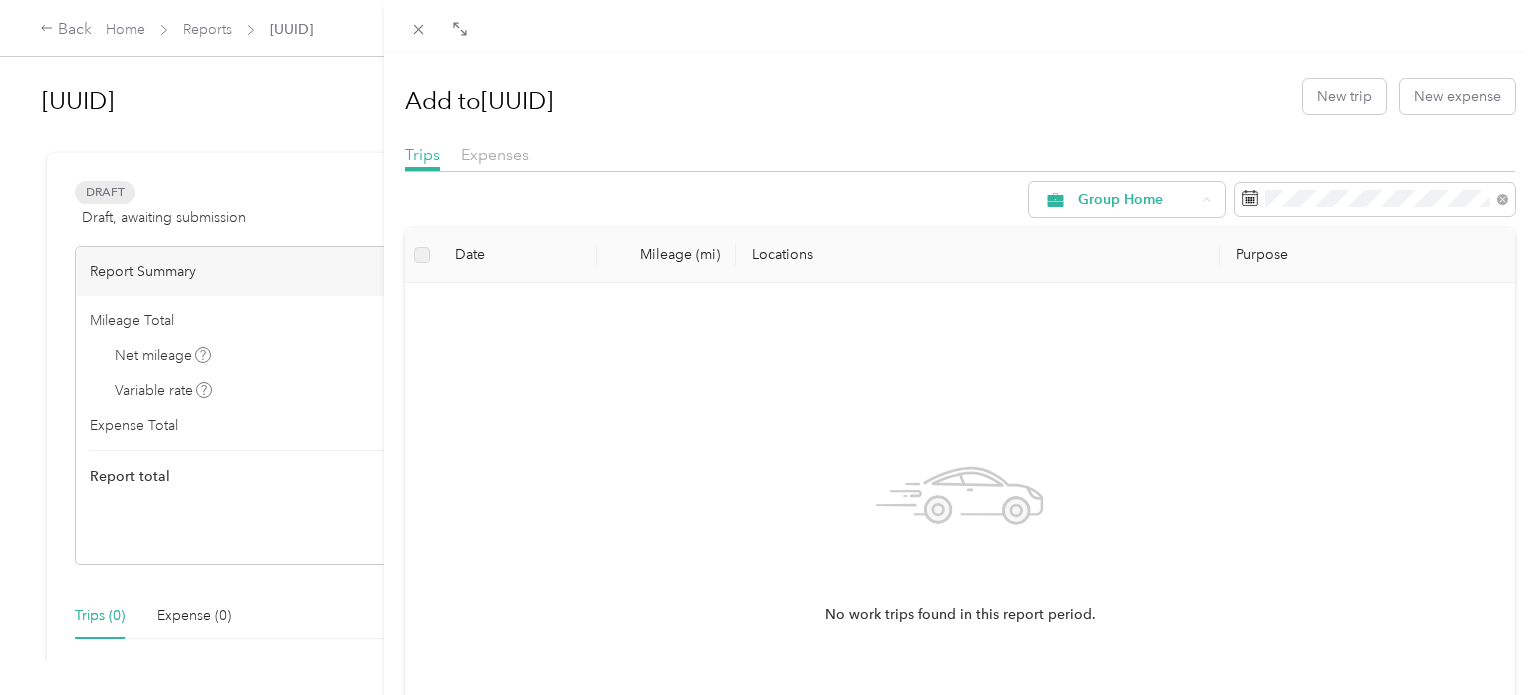 click on "All Purposes" at bounding box center (1145, 236) 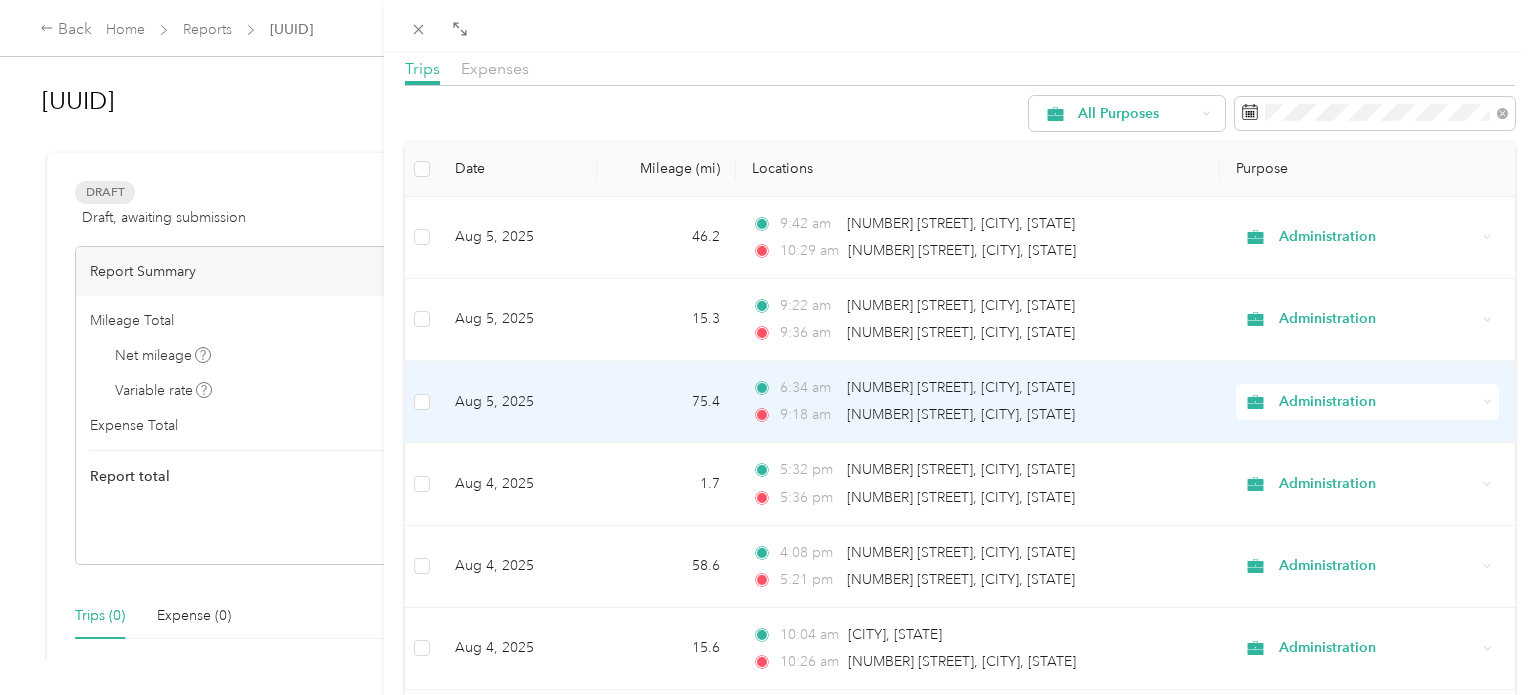 scroll, scrollTop: 39, scrollLeft: 0, axis: vertical 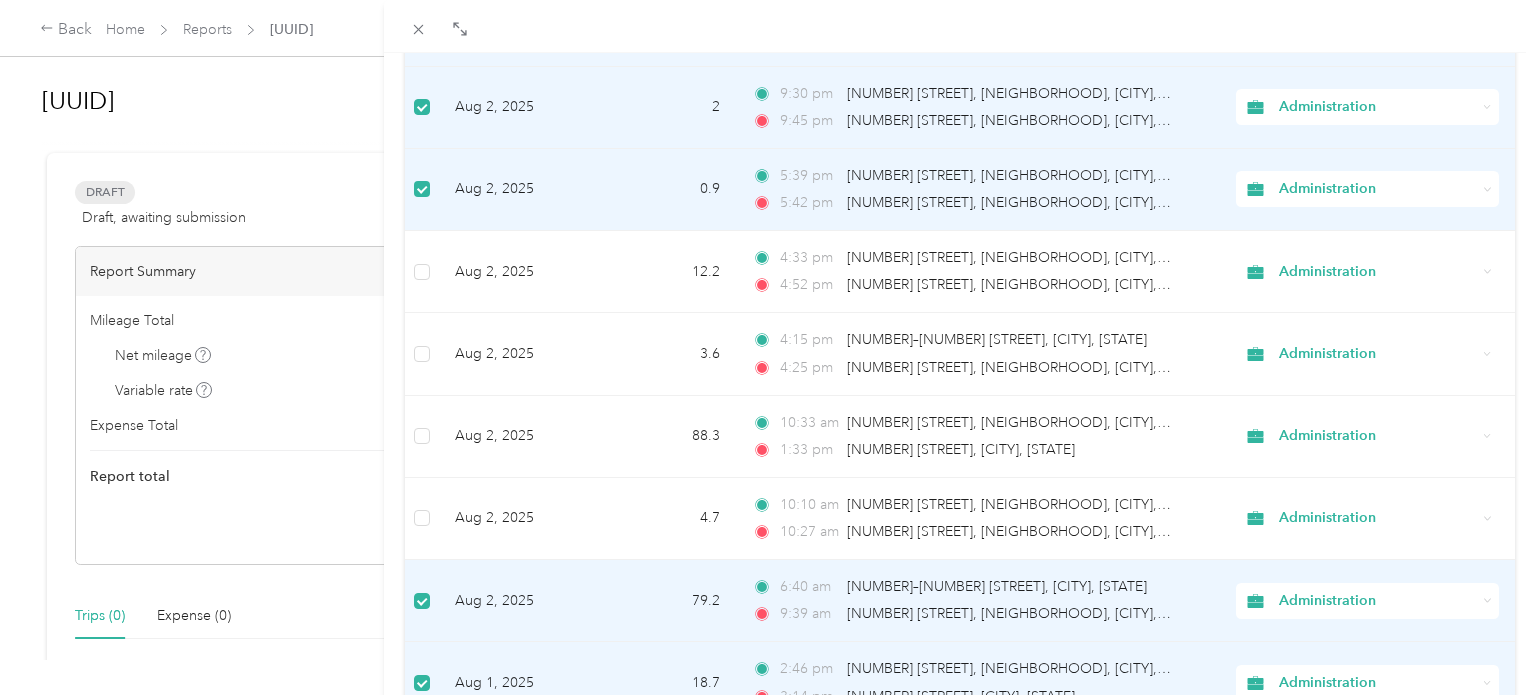 click at bounding box center [422, 189] 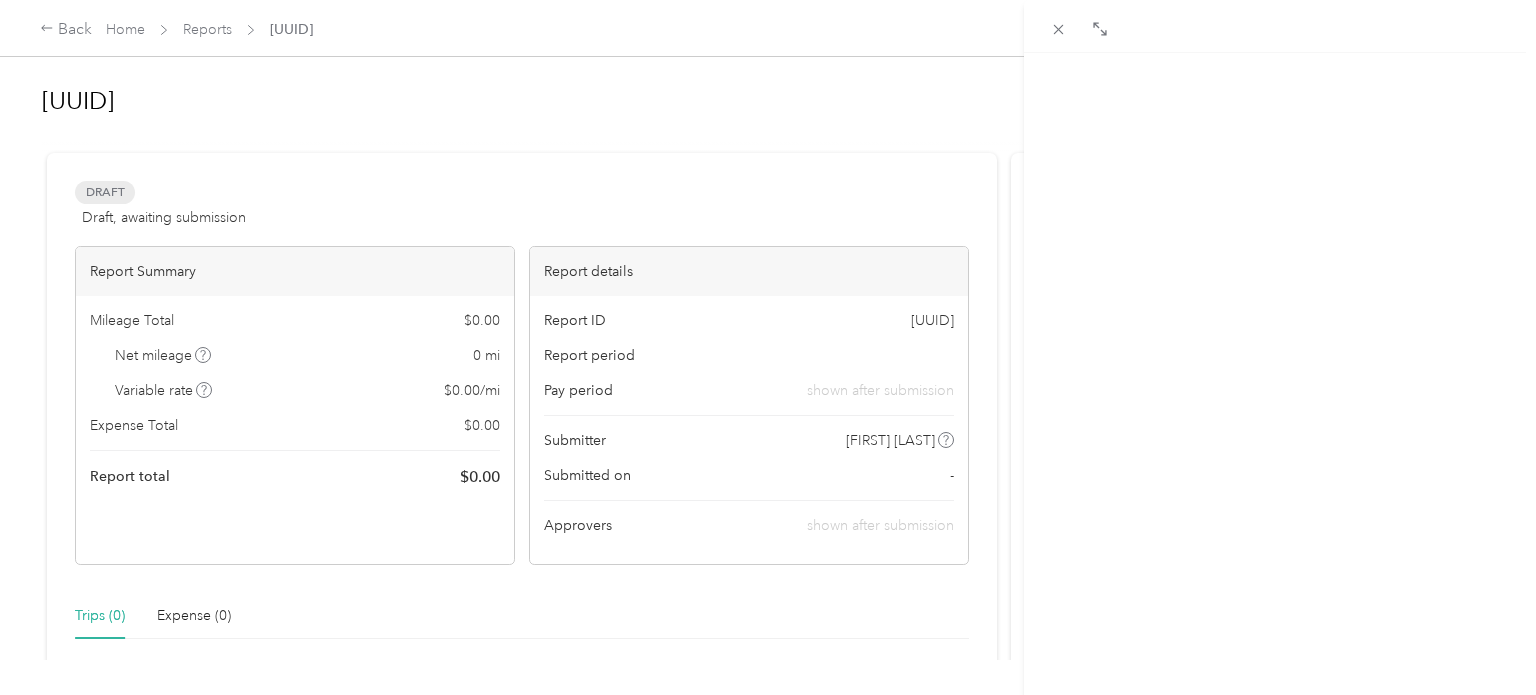 scroll, scrollTop: 423, scrollLeft: 0, axis: vertical 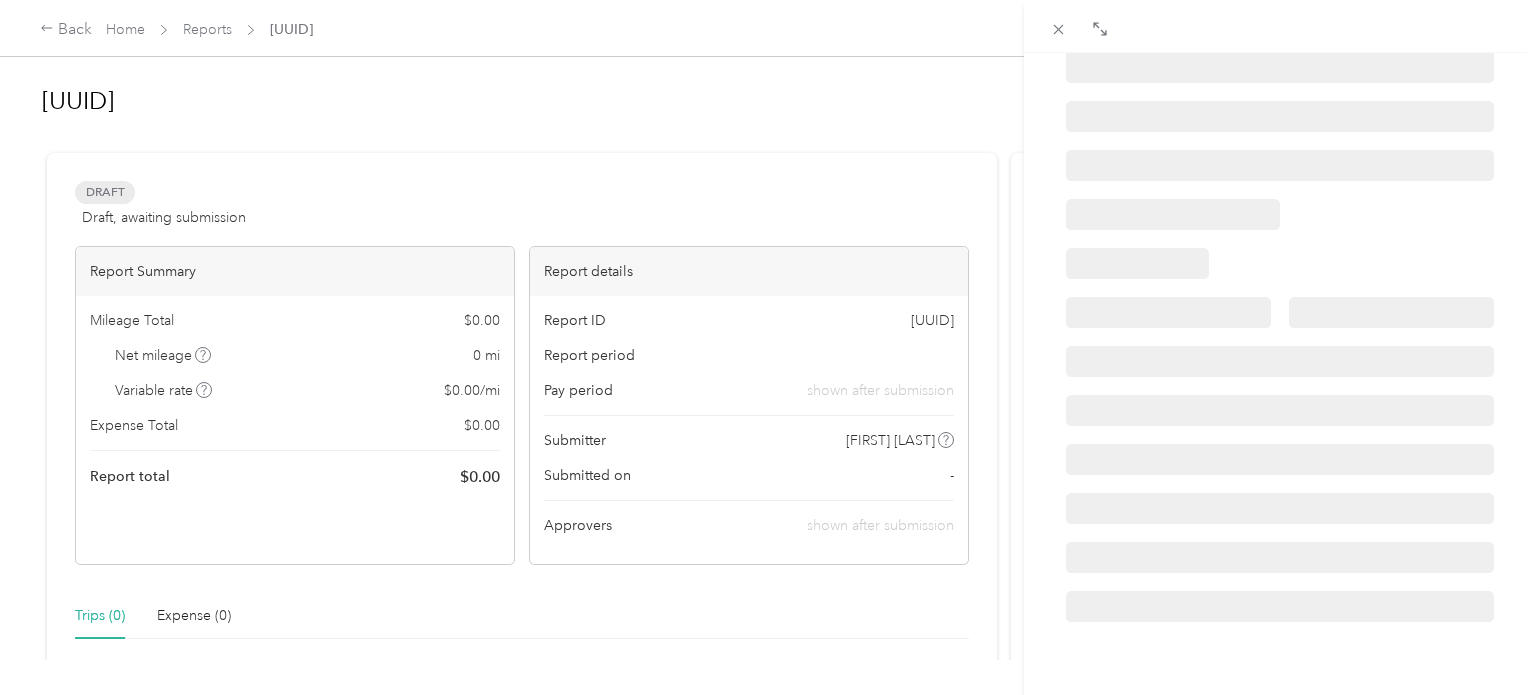 click on "BACK Trips Trip detail" at bounding box center (768, 347) 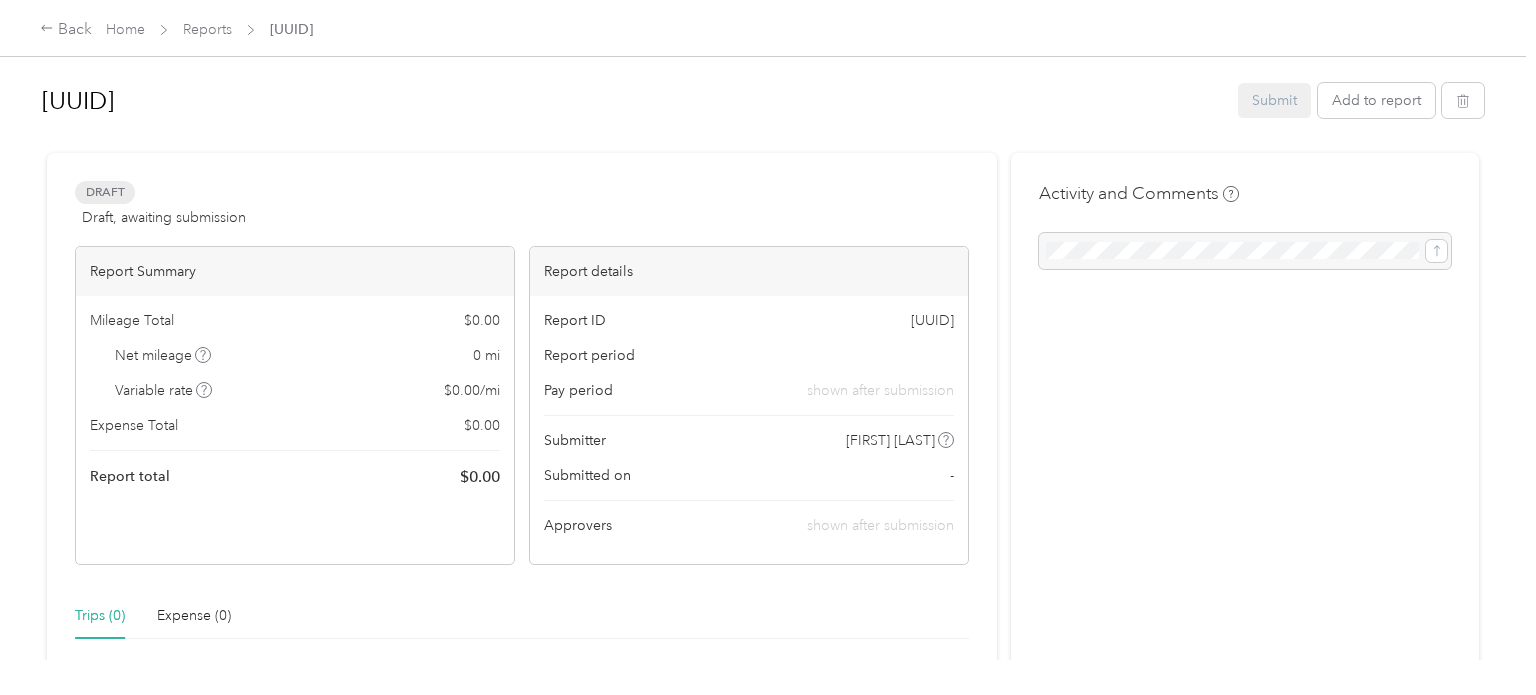 click at bounding box center (768, 347) 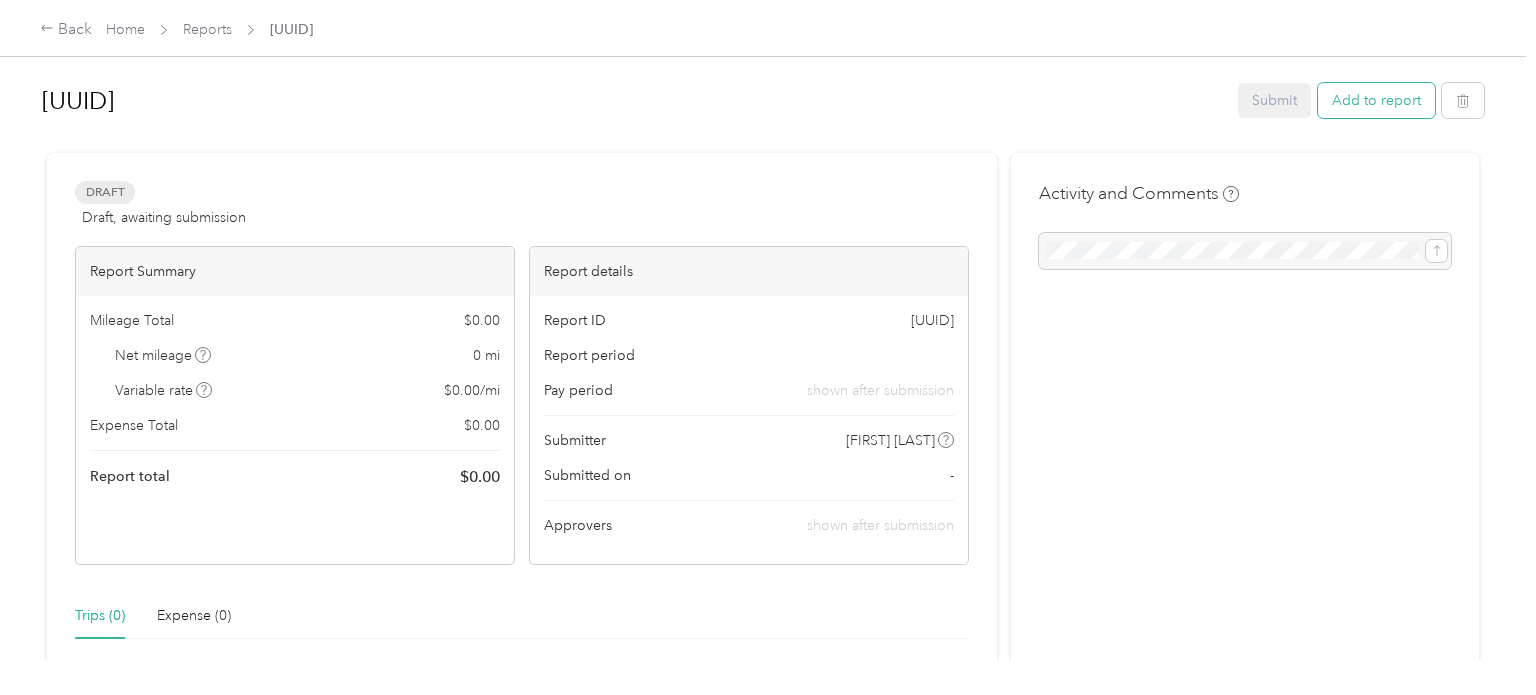 click on "Add to report" at bounding box center (1376, 100) 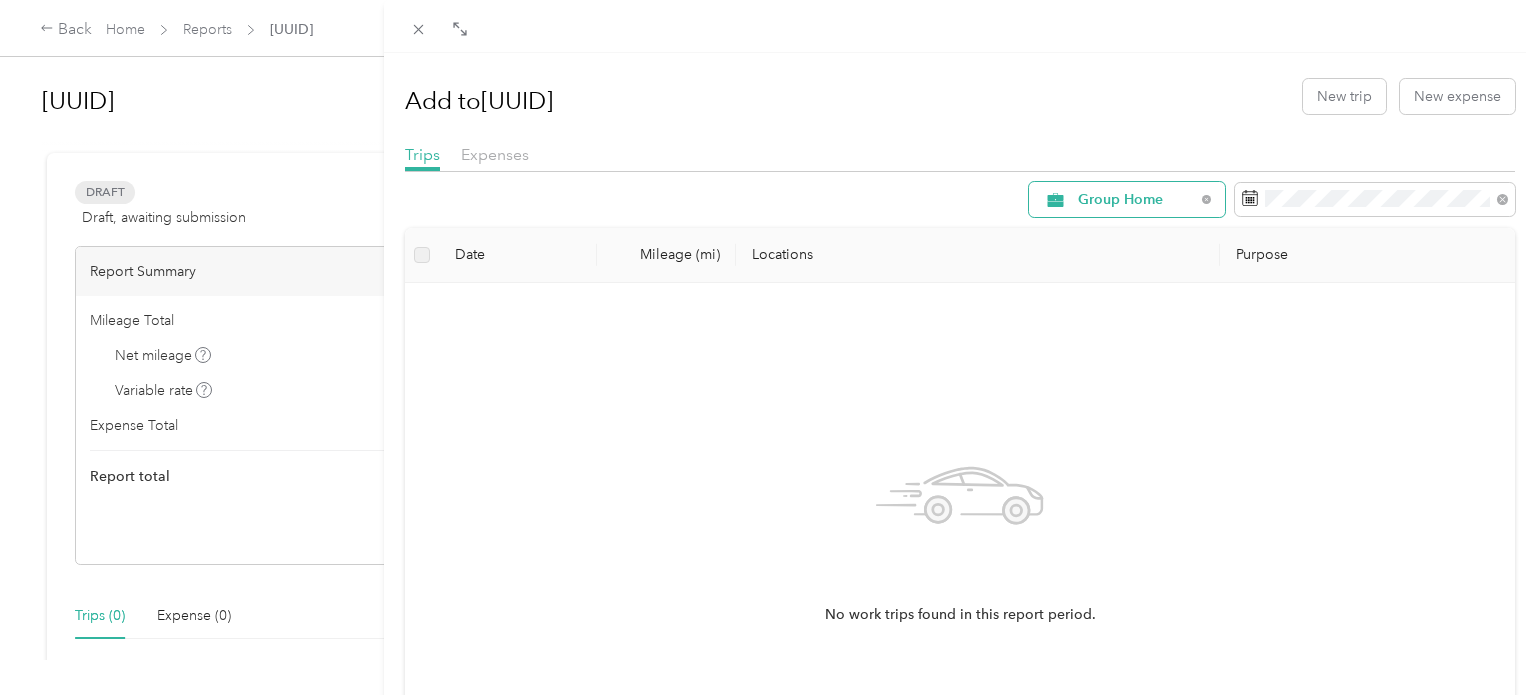 click on "Group Home" at bounding box center (1136, 200) 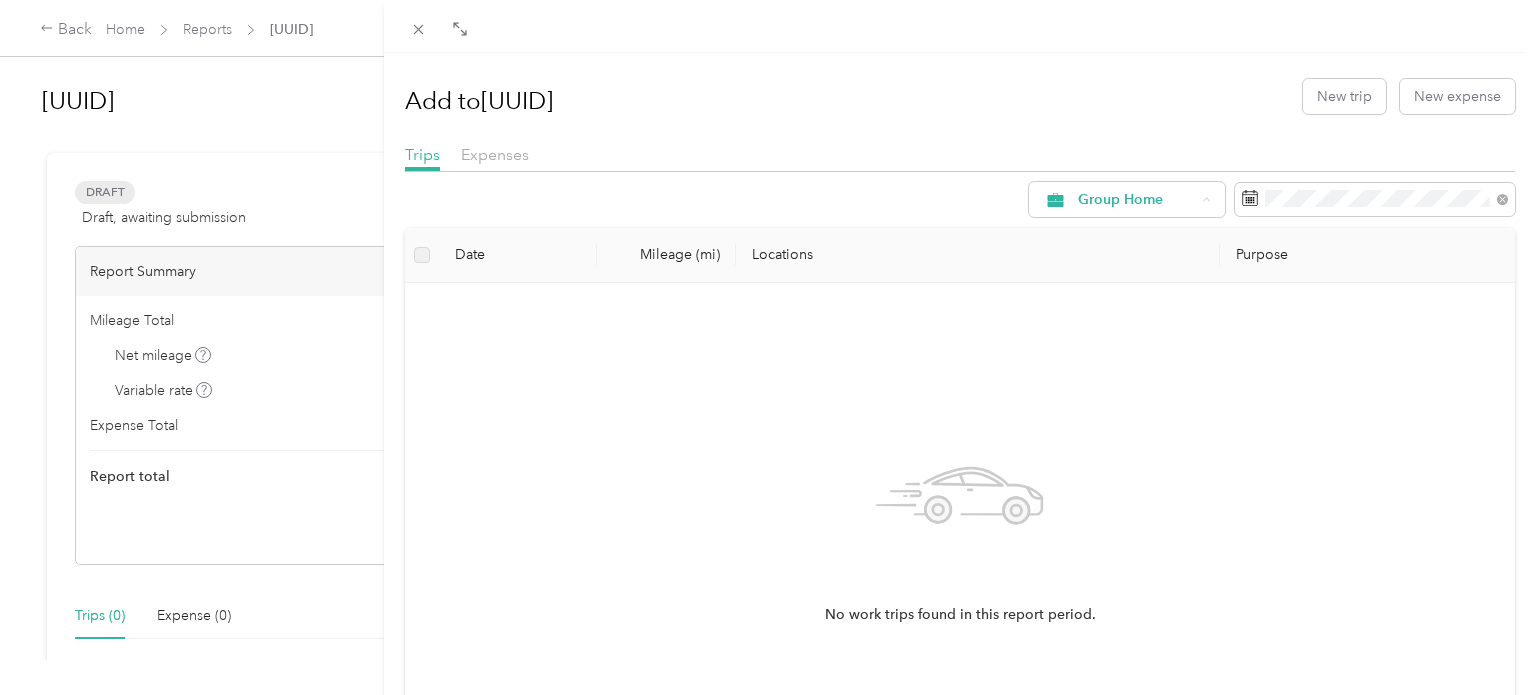 click on "All Purposes" at bounding box center (1145, 236) 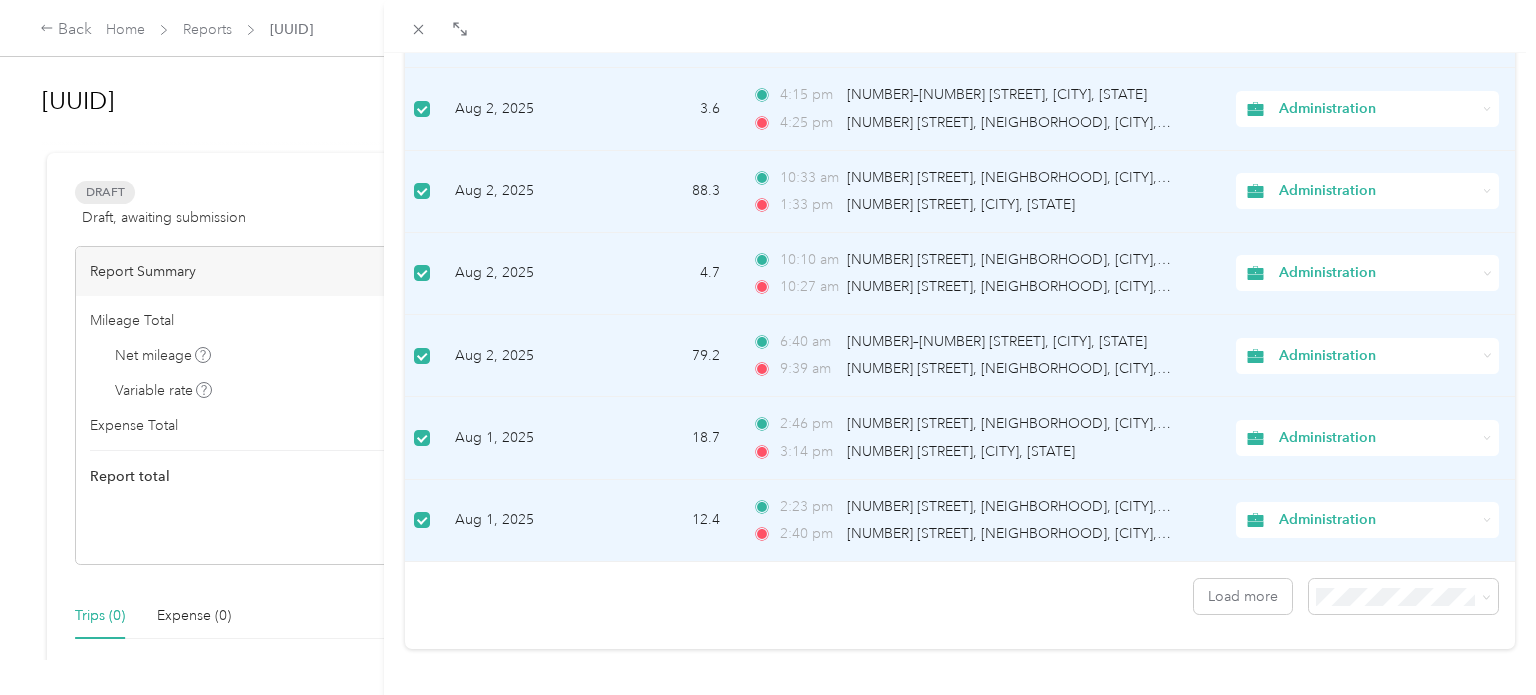 scroll, scrollTop: 1754, scrollLeft: 0, axis: vertical 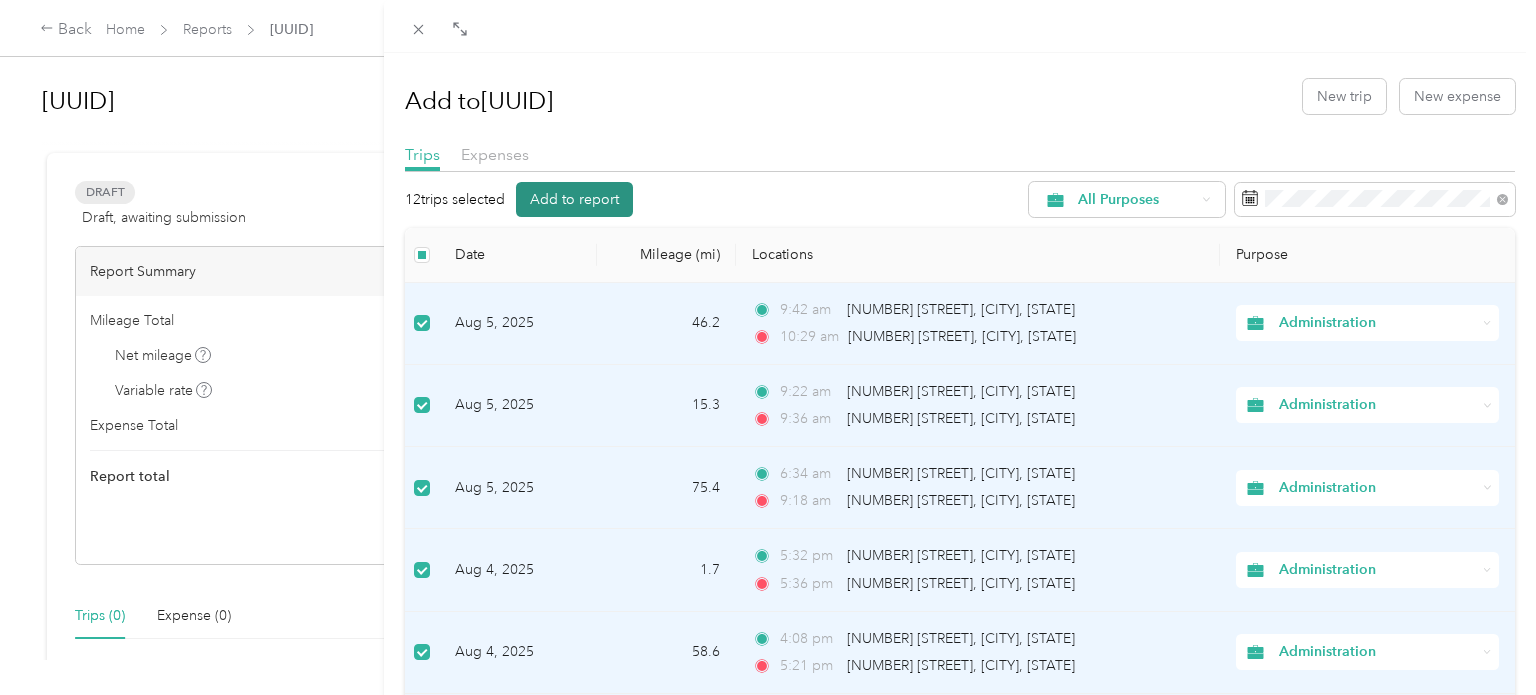 click on "Add to report" at bounding box center (574, 199) 